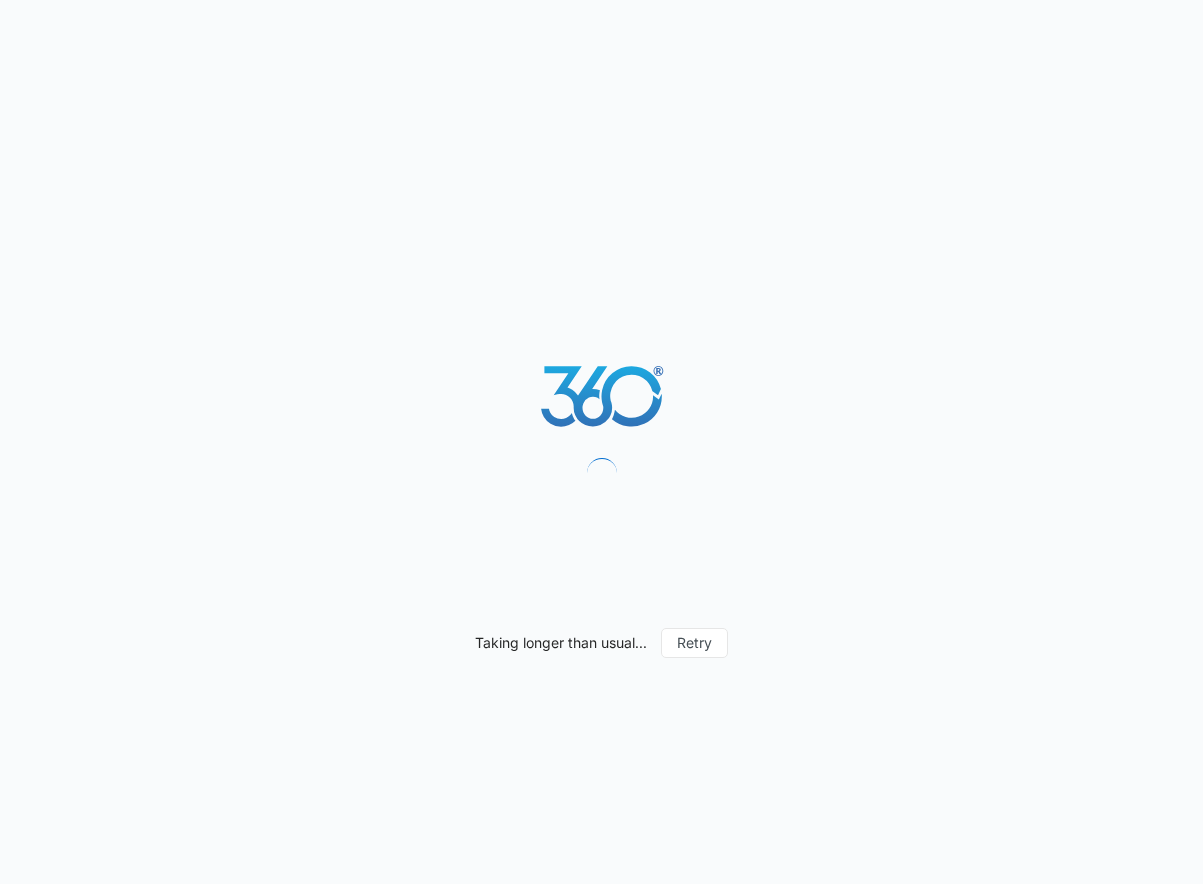 scroll, scrollTop: 0, scrollLeft: 0, axis: both 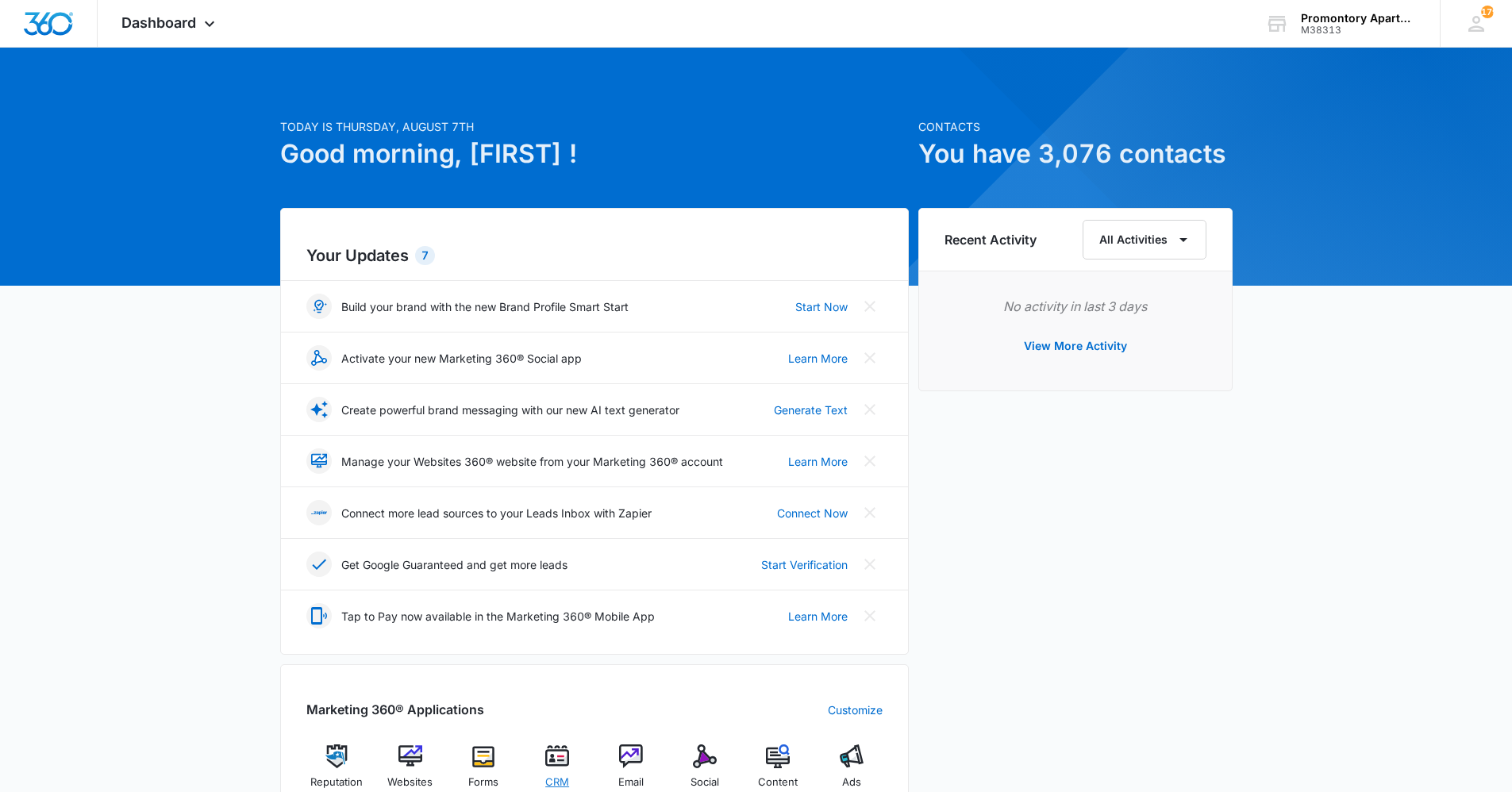 click at bounding box center (557, 756) 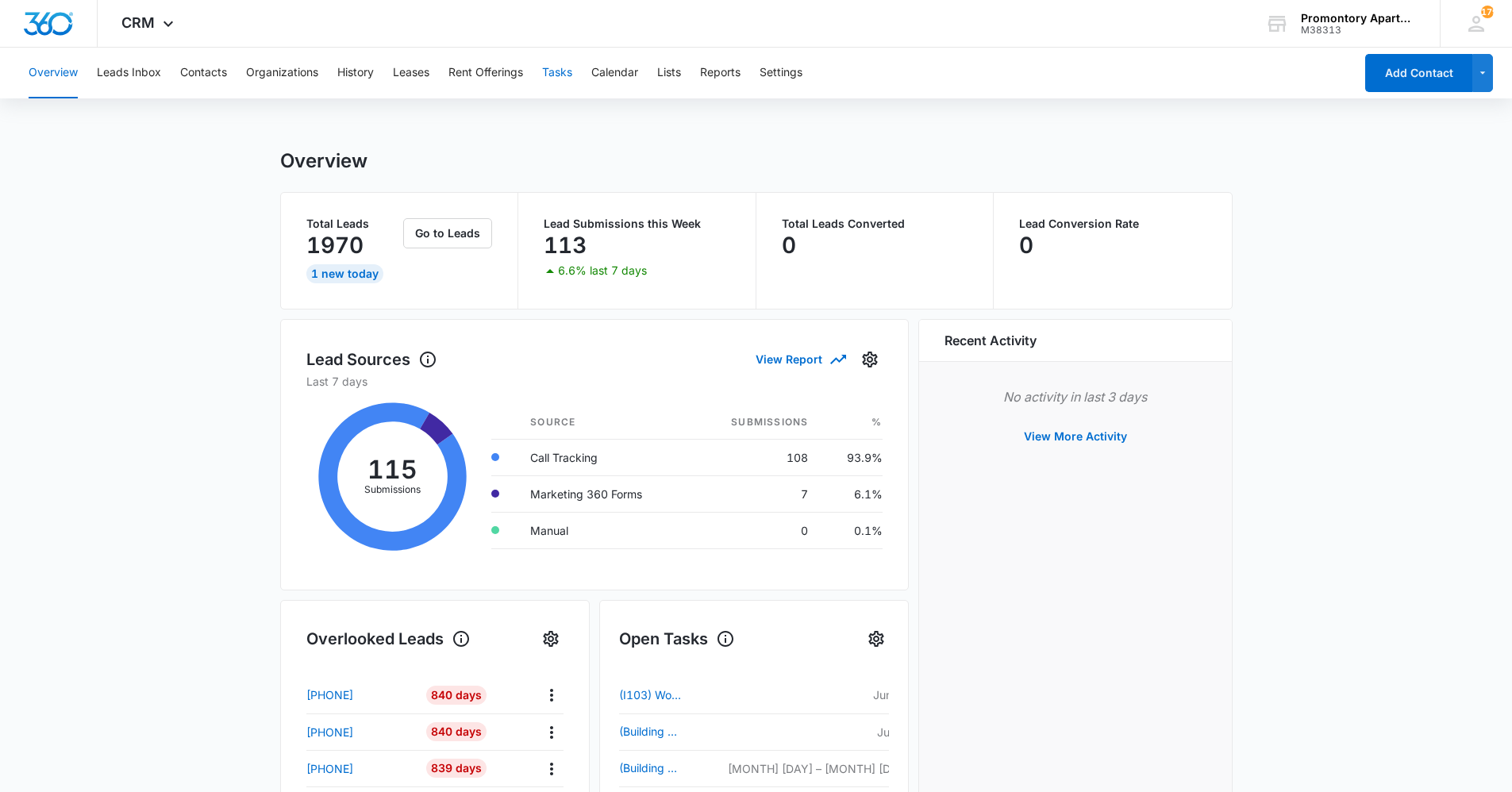 click on "Tasks" at bounding box center (557, 73) 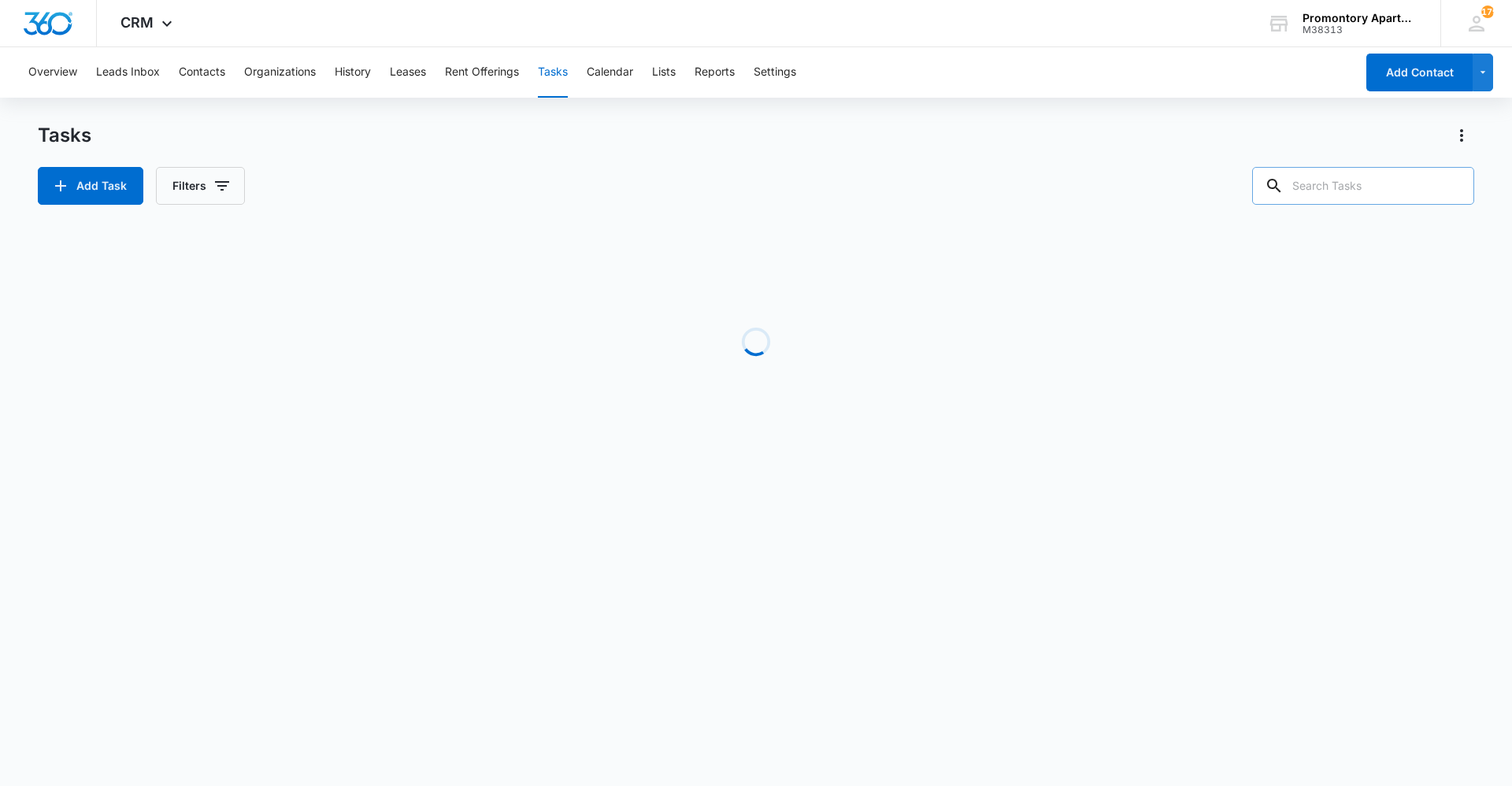 click at bounding box center [1363, 186] 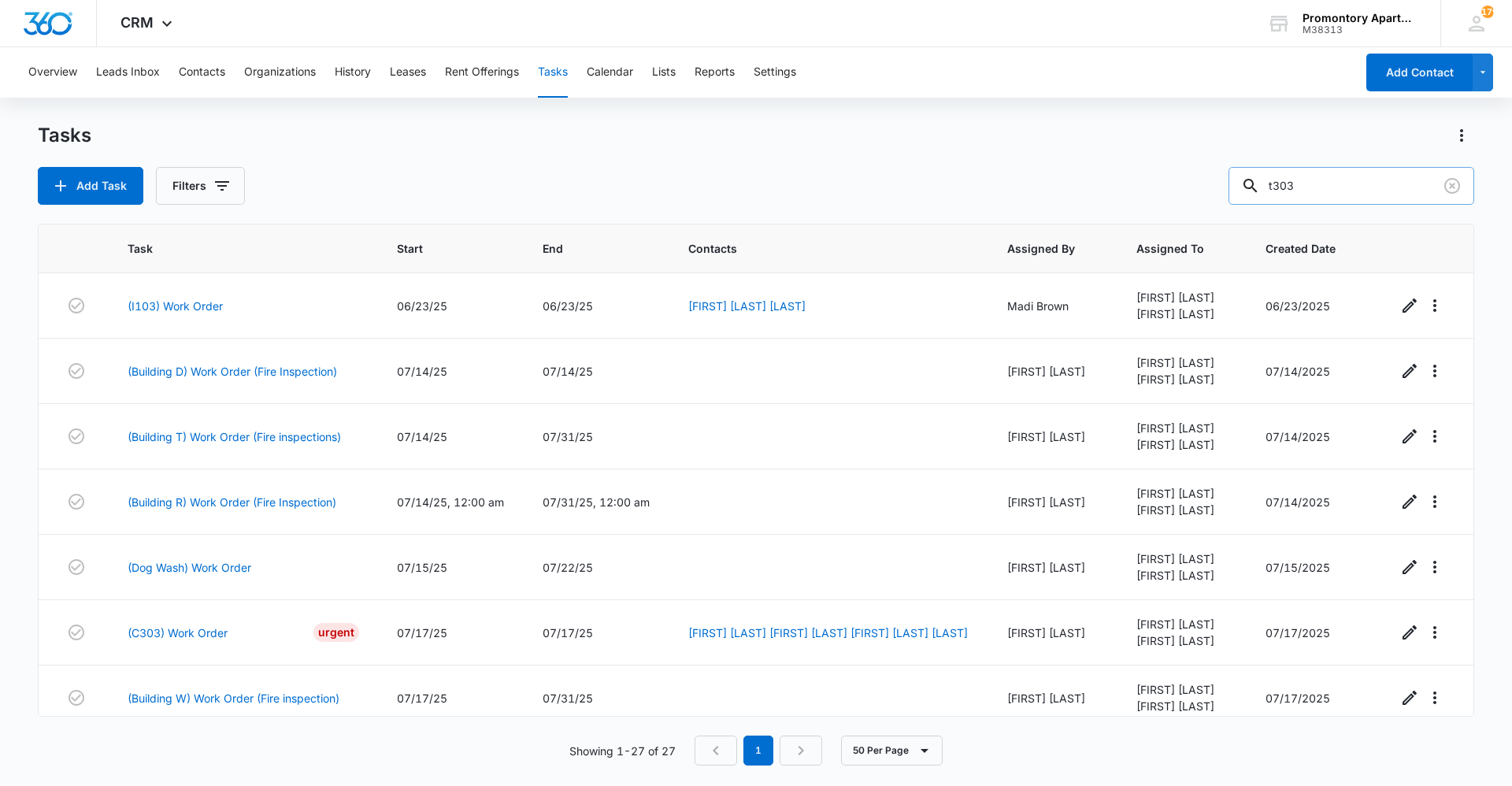 type on "t303" 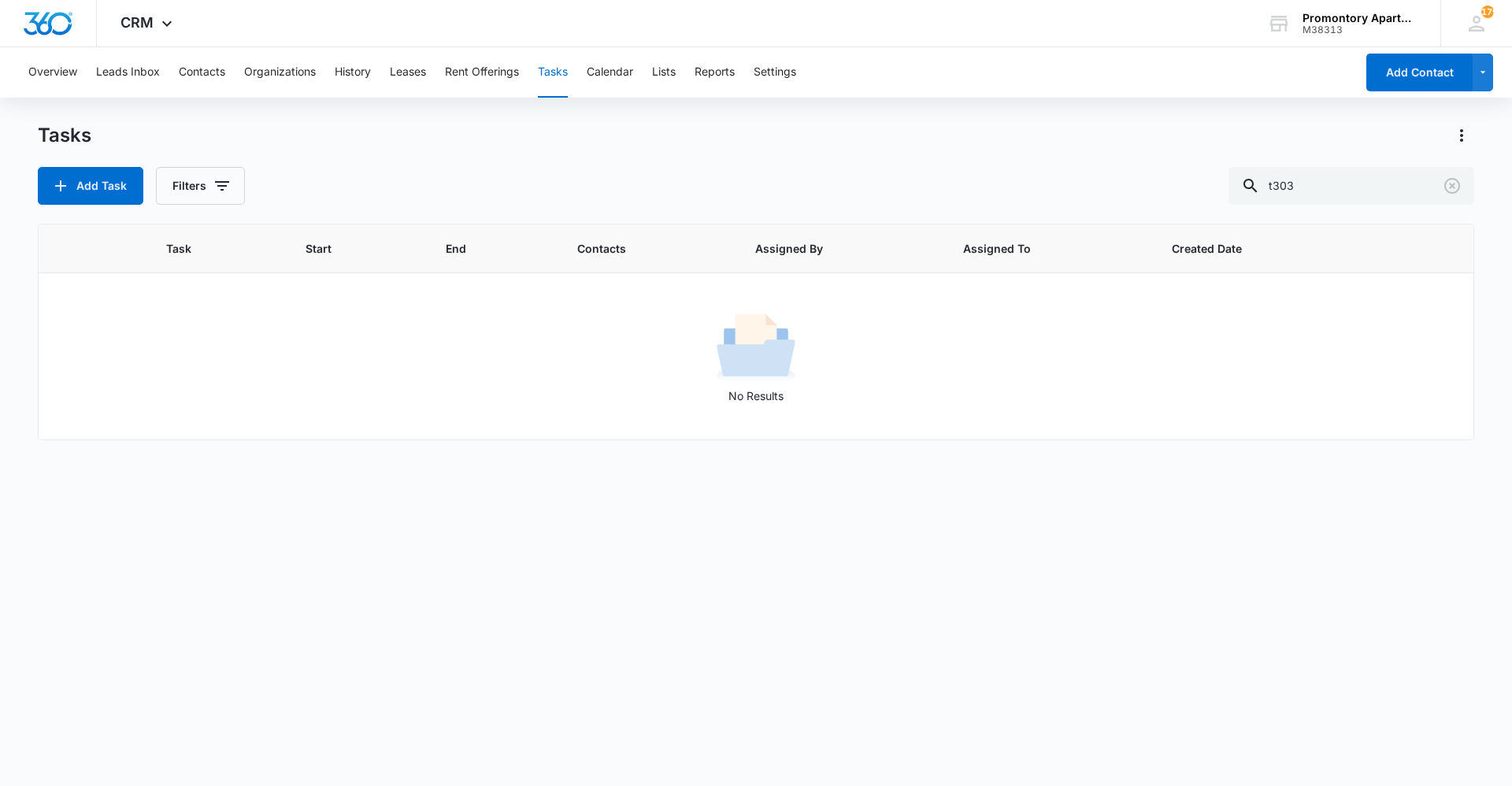 click on "Overview Leads Inbox Contacts Organizations History Leases Rent Offerings Tasks Calendar Lists Reports Settings" at bounding box center [687, 72] 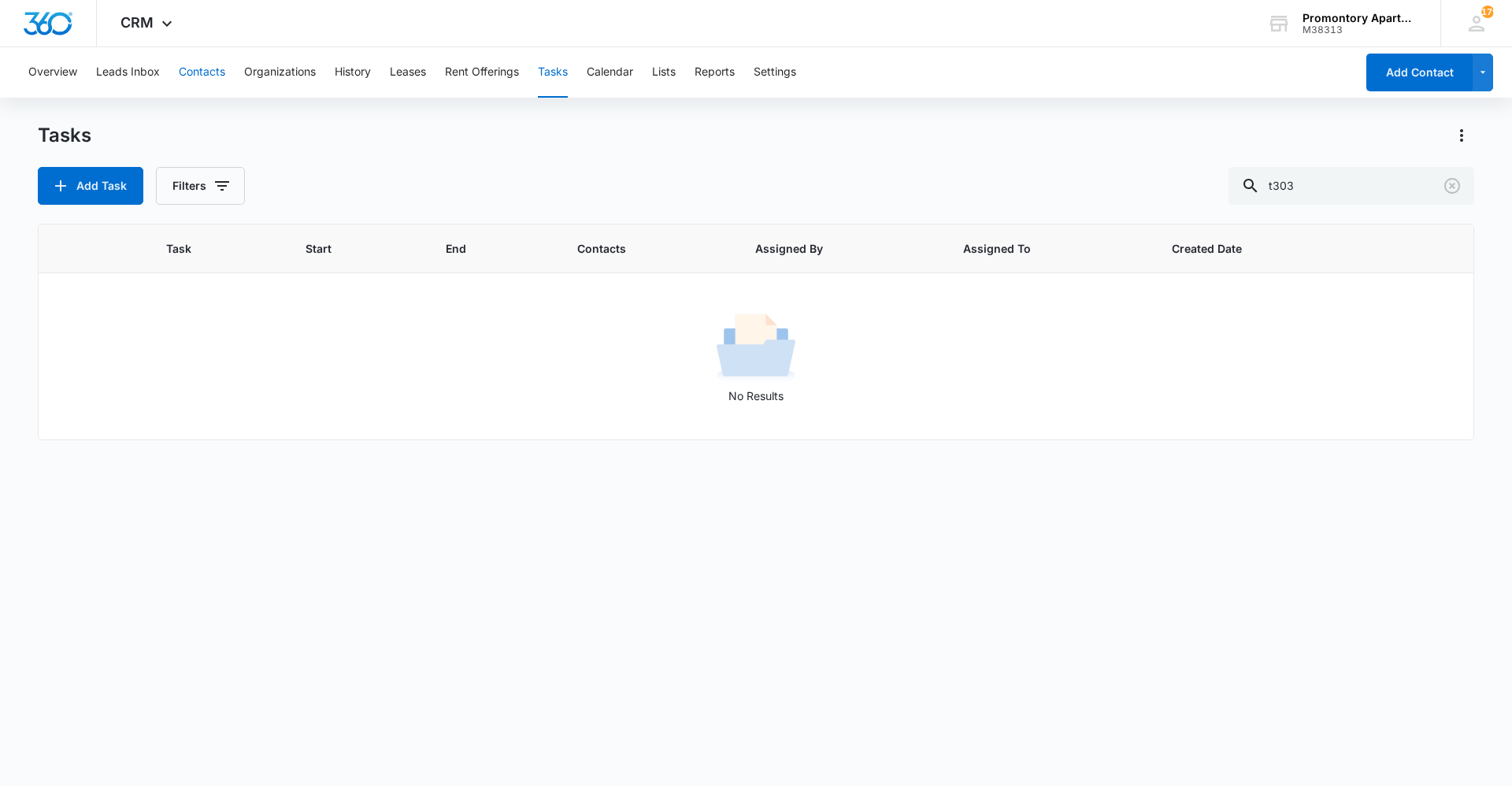 click on "Contacts" at bounding box center (202, 72) 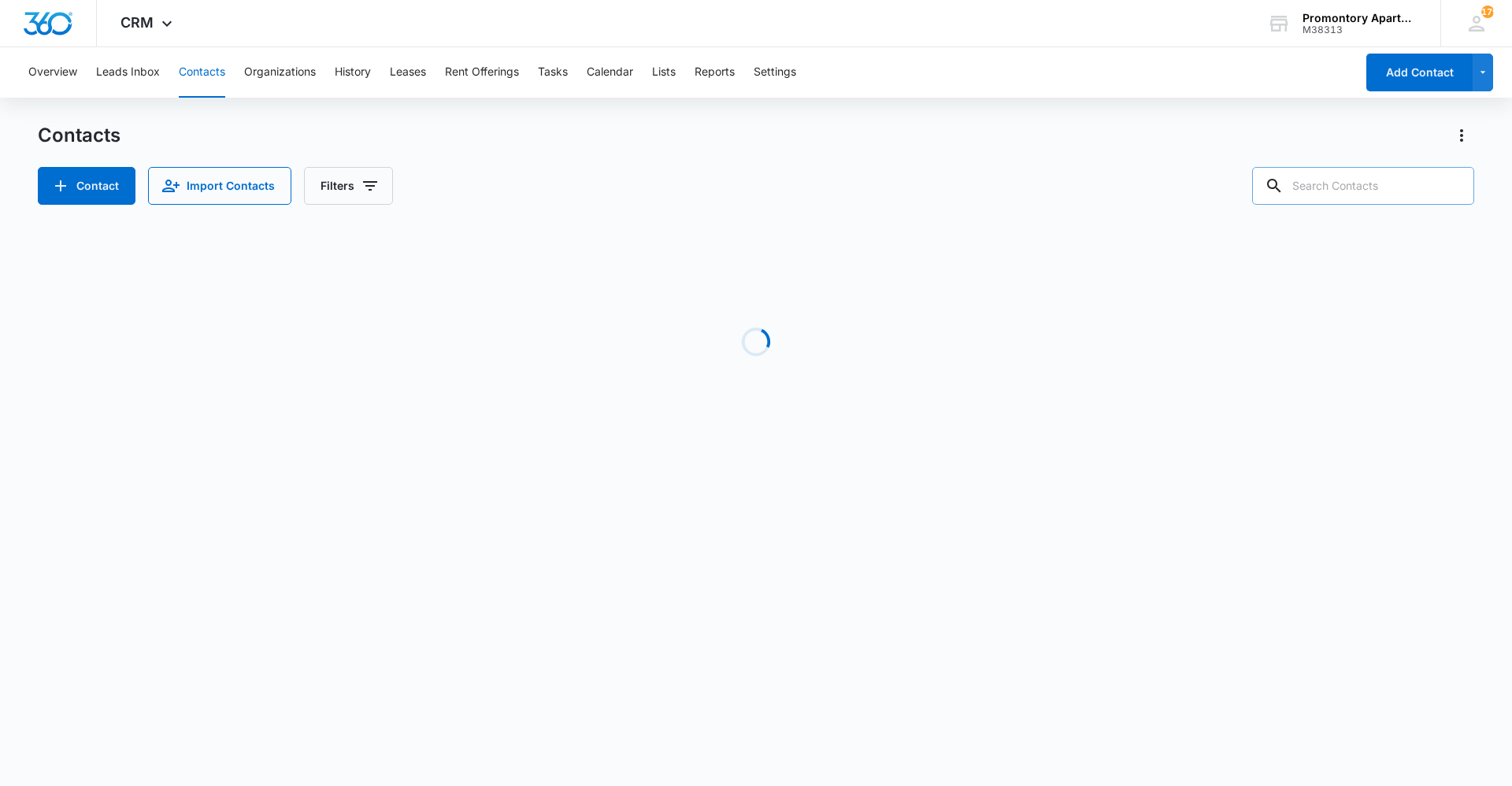 click at bounding box center (1363, 186) 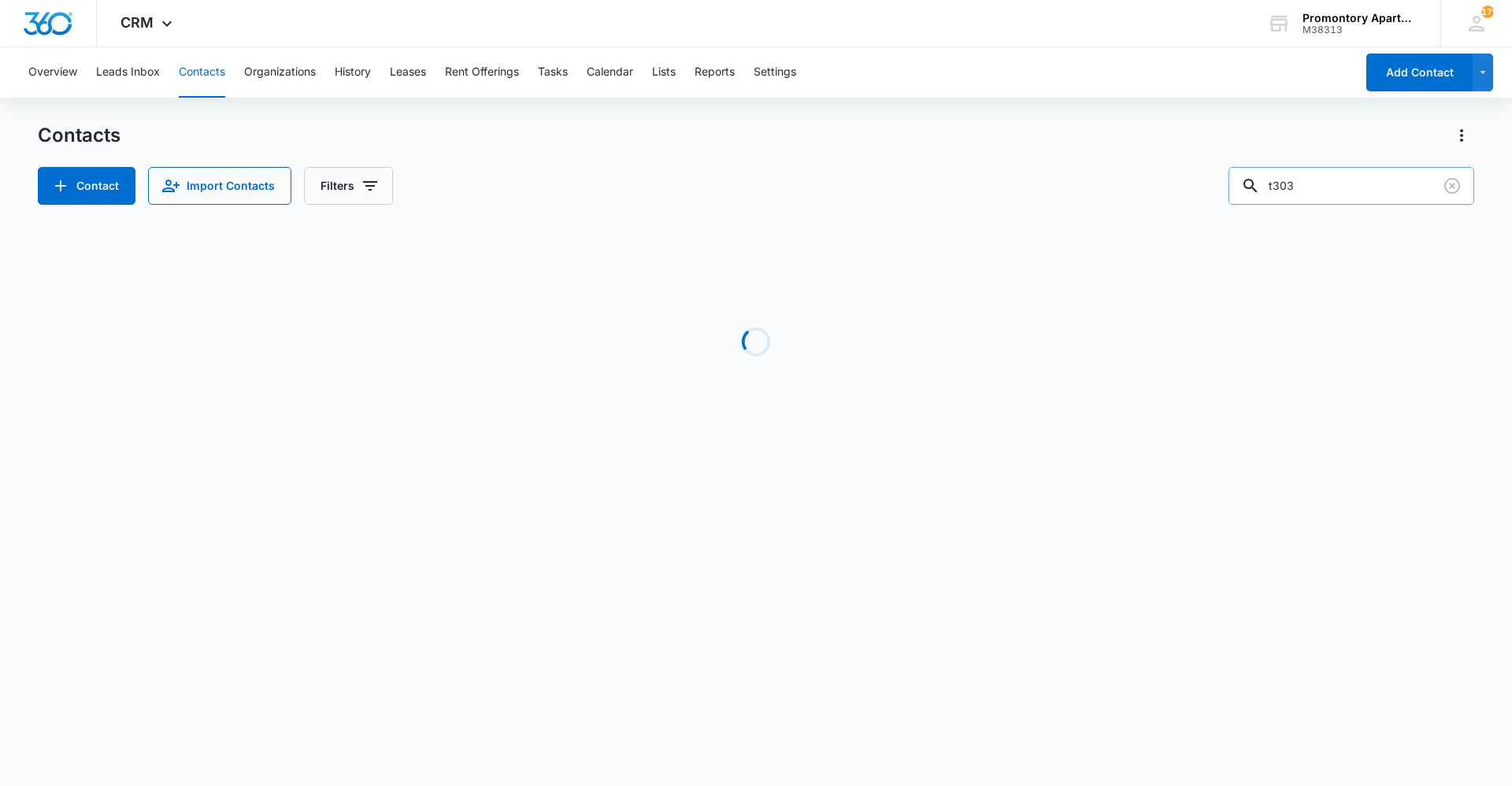 type on "t303" 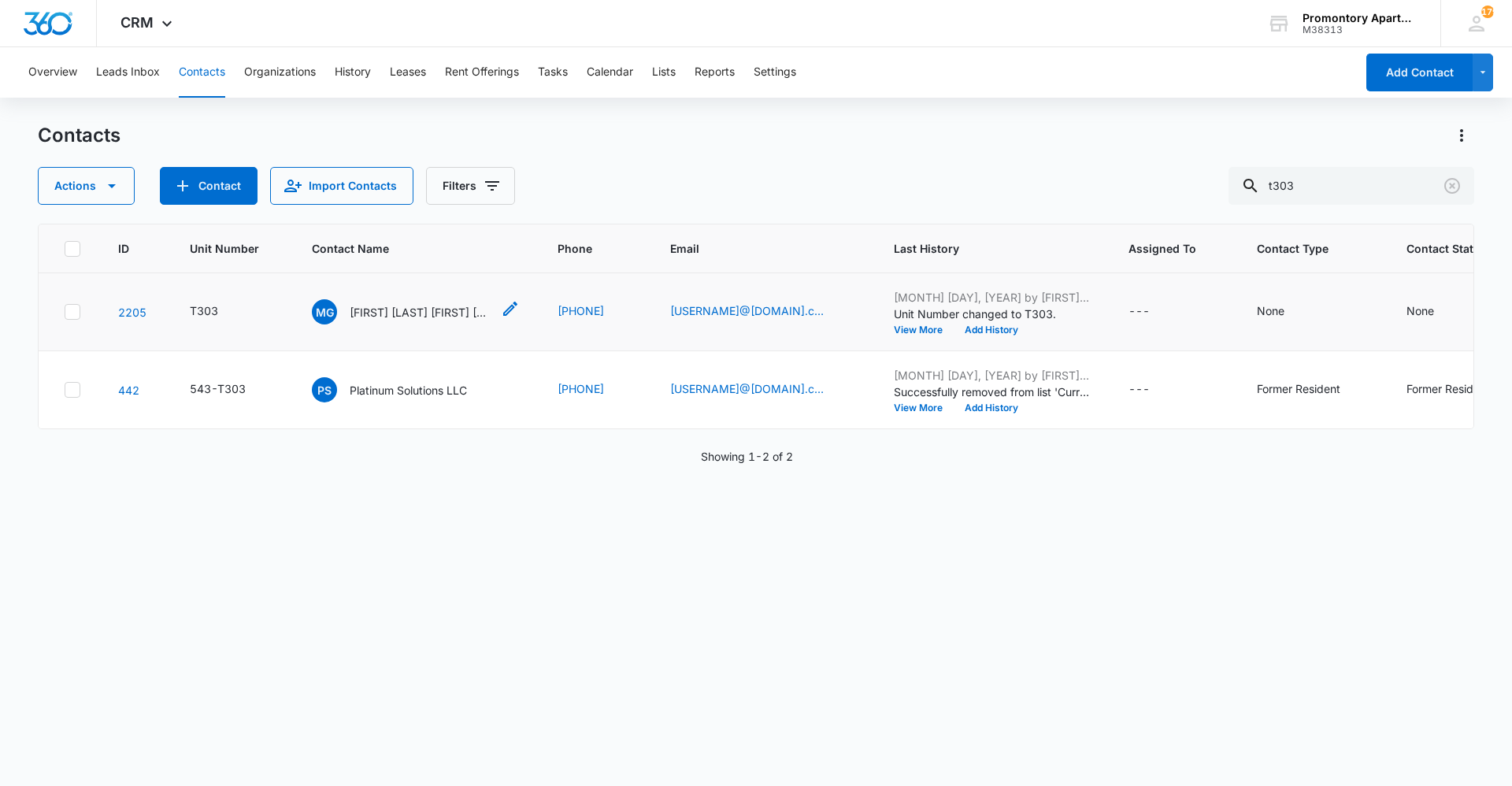click on "Mariah Gonzalez Domanic Olmeda" at bounding box center [421, 312] 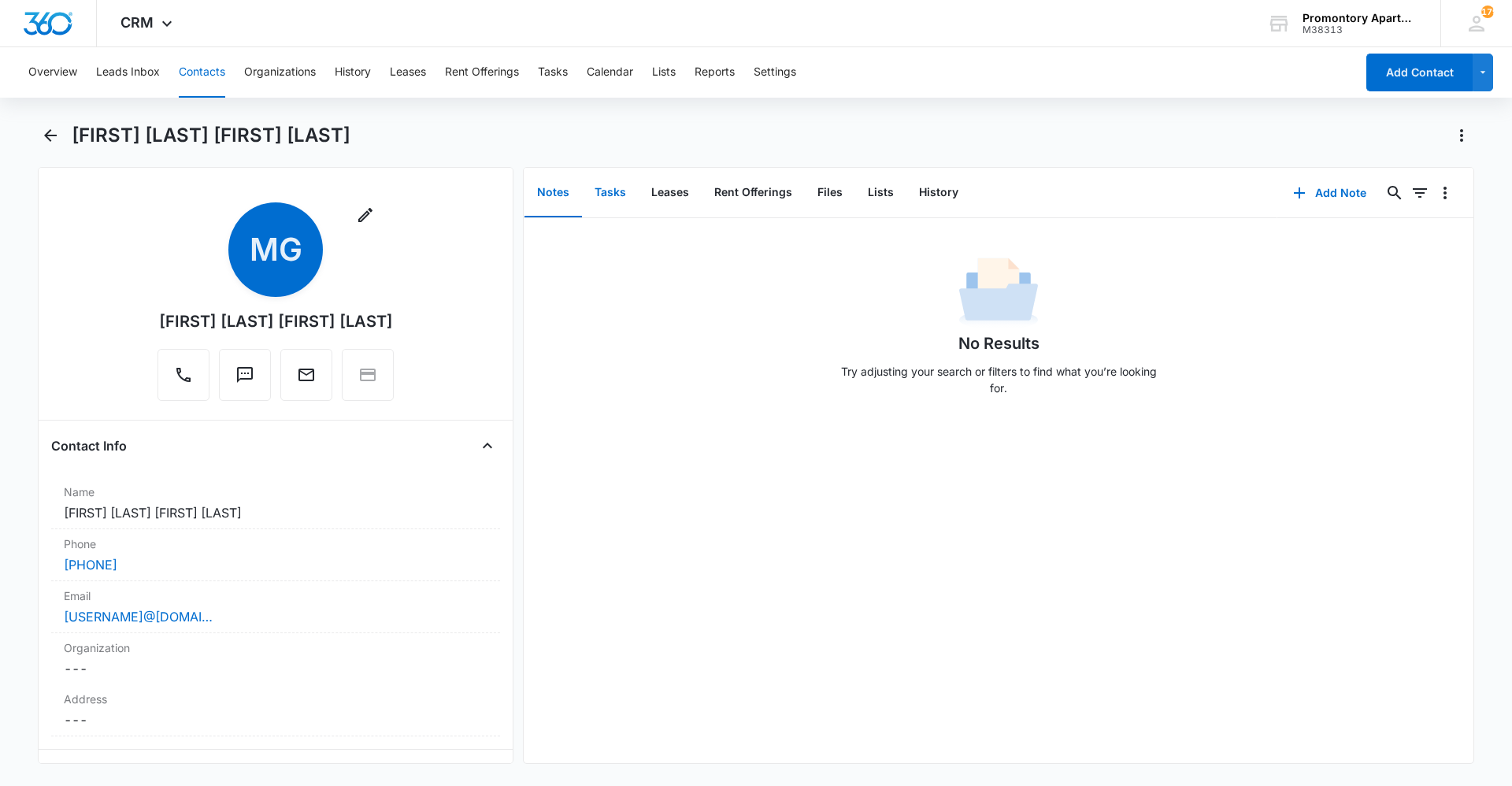 click on "Tasks" at bounding box center (610, 193) 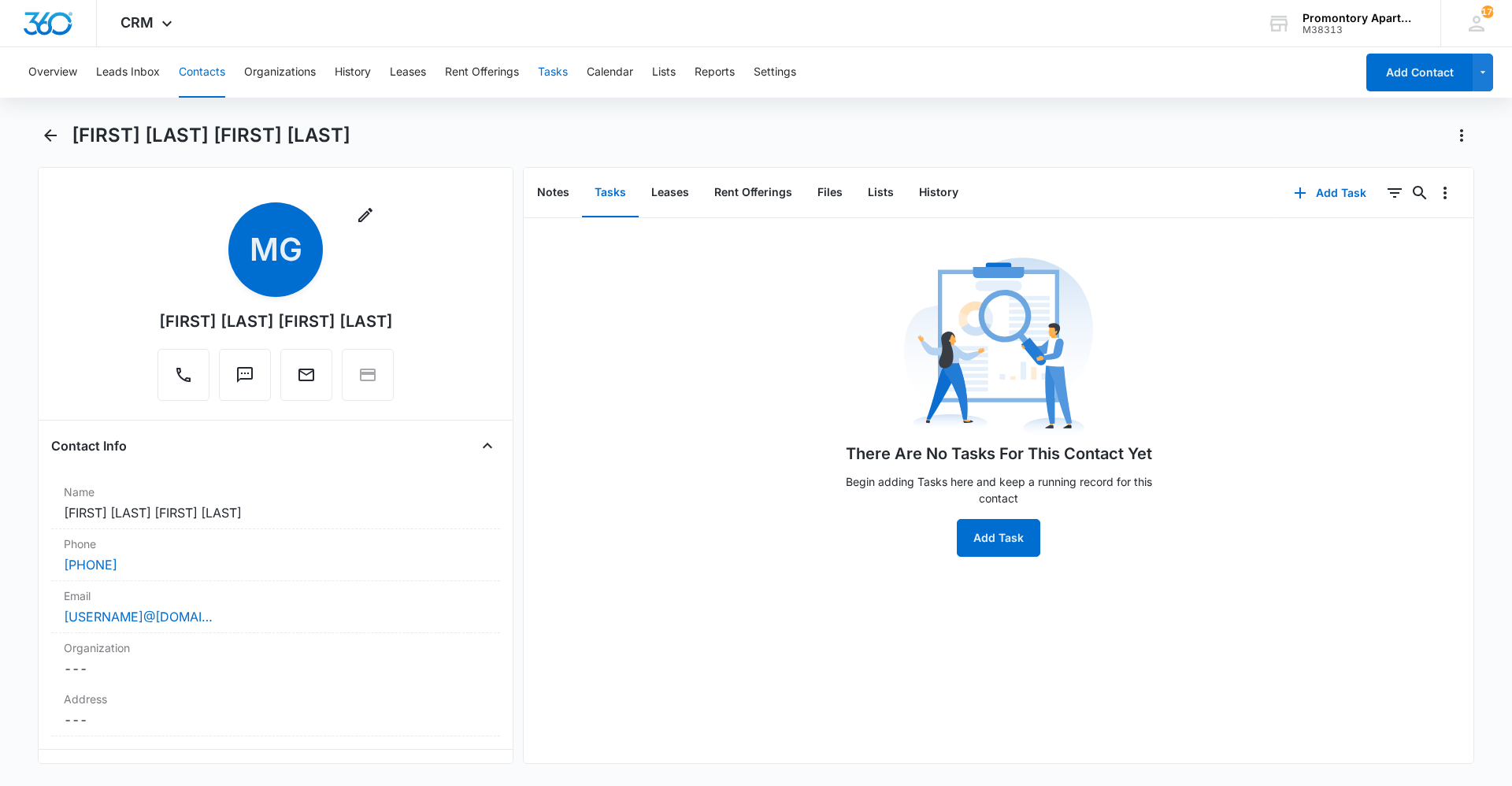 click on "Tasks" at bounding box center (553, 72) 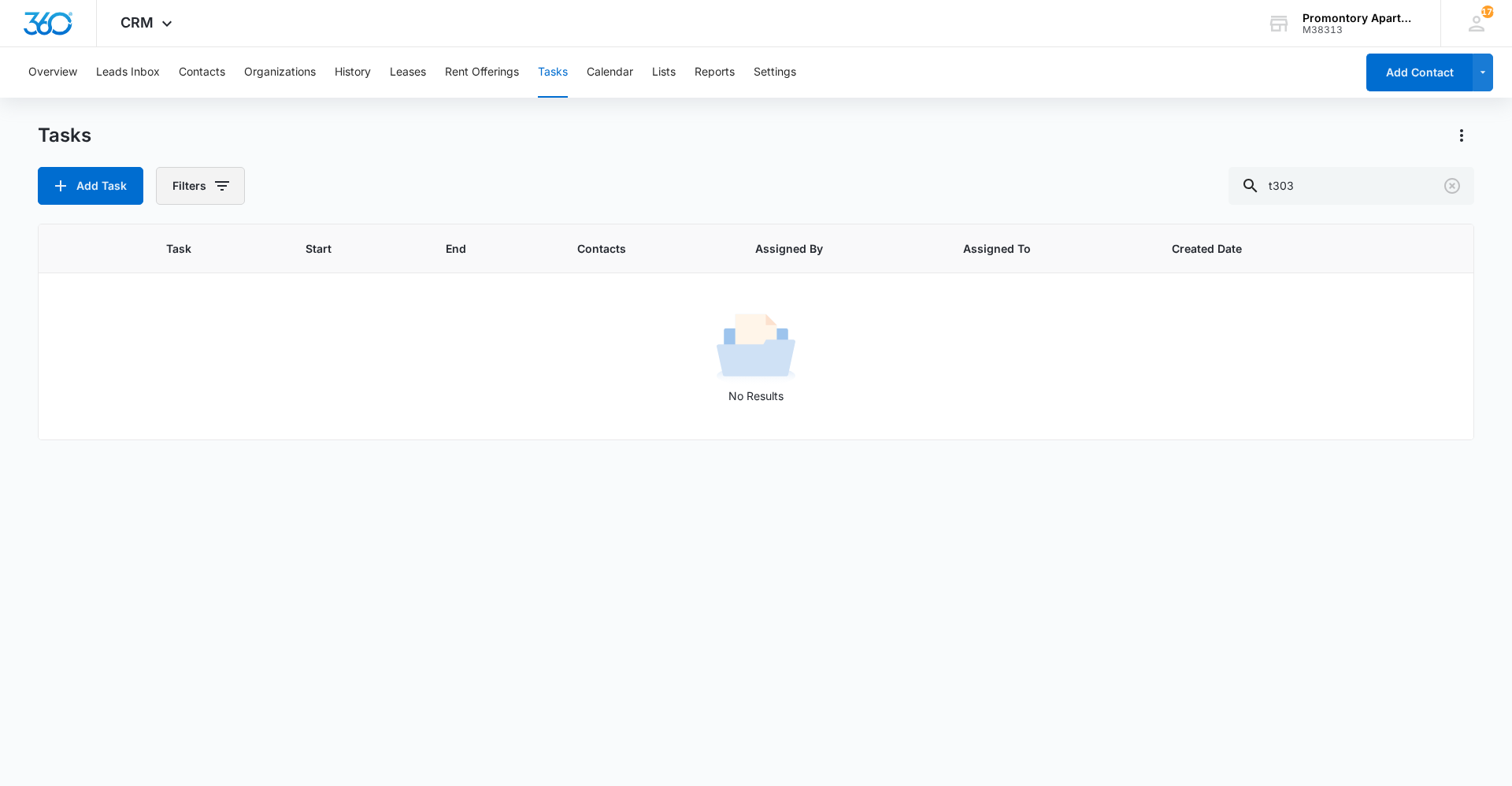 click on "Filters" at bounding box center (200, 186) 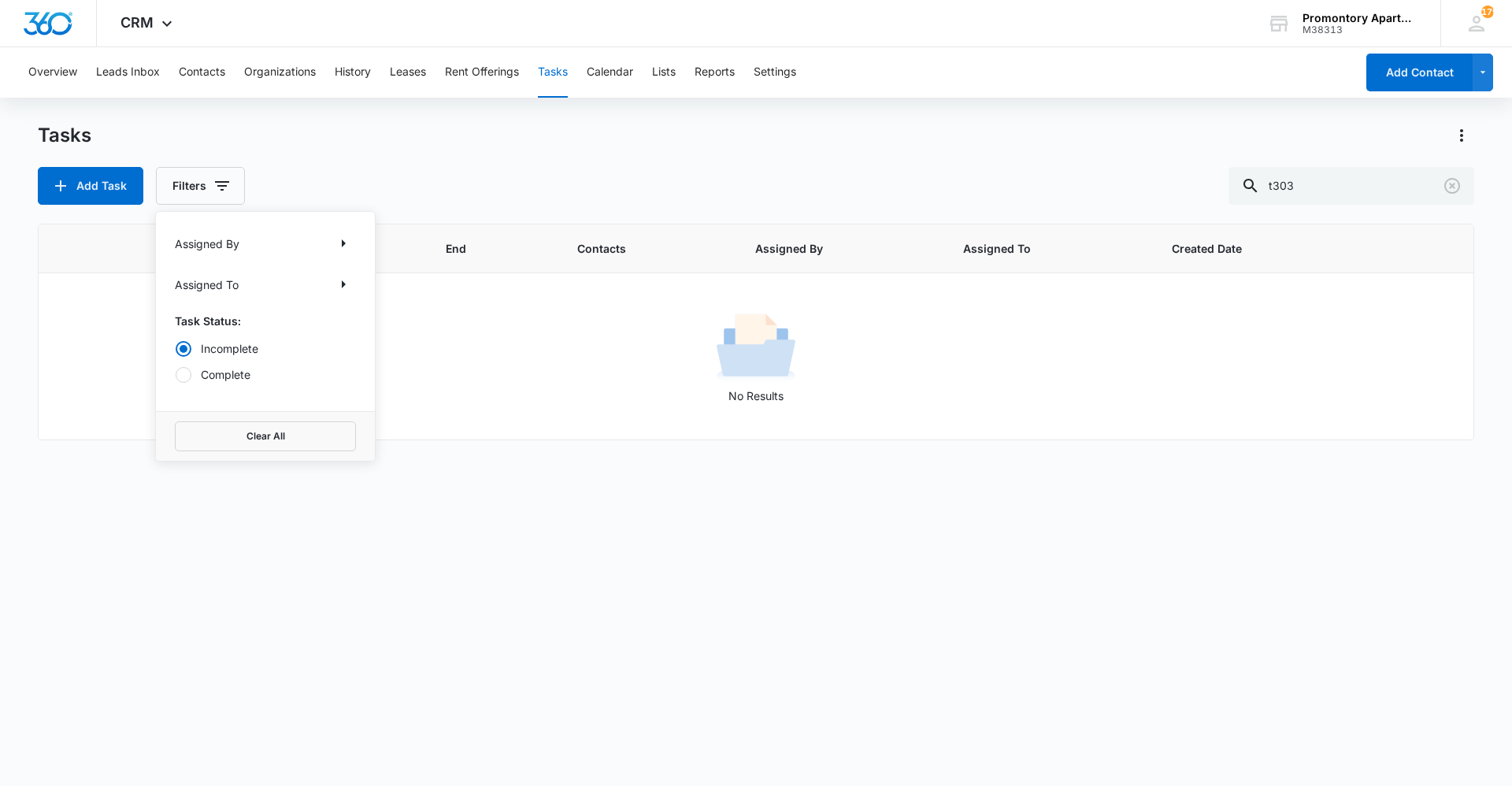 click on "Complete" at bounding box center [265, 374] 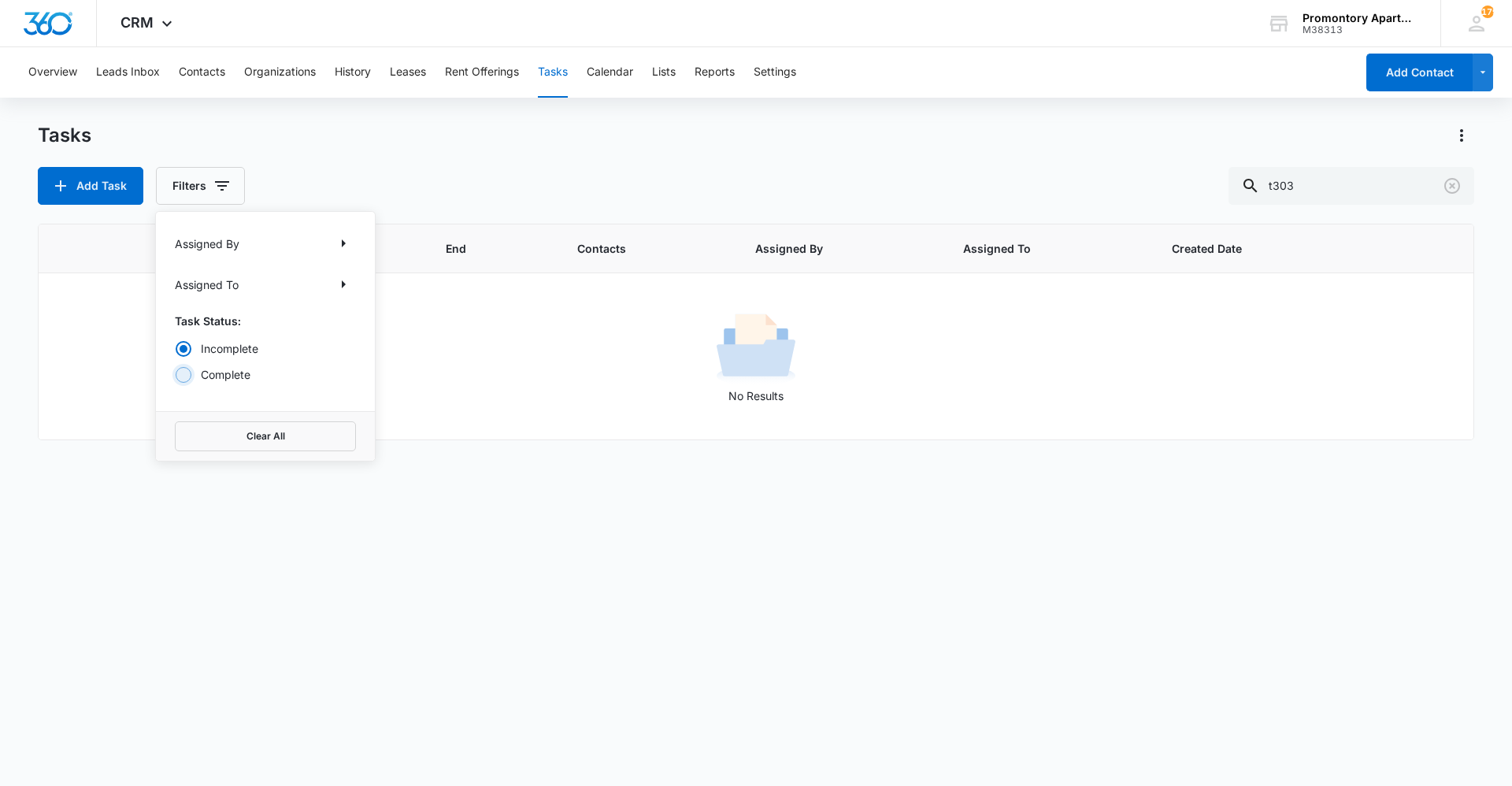 click on "Complete" at bounding box center (175, 374) 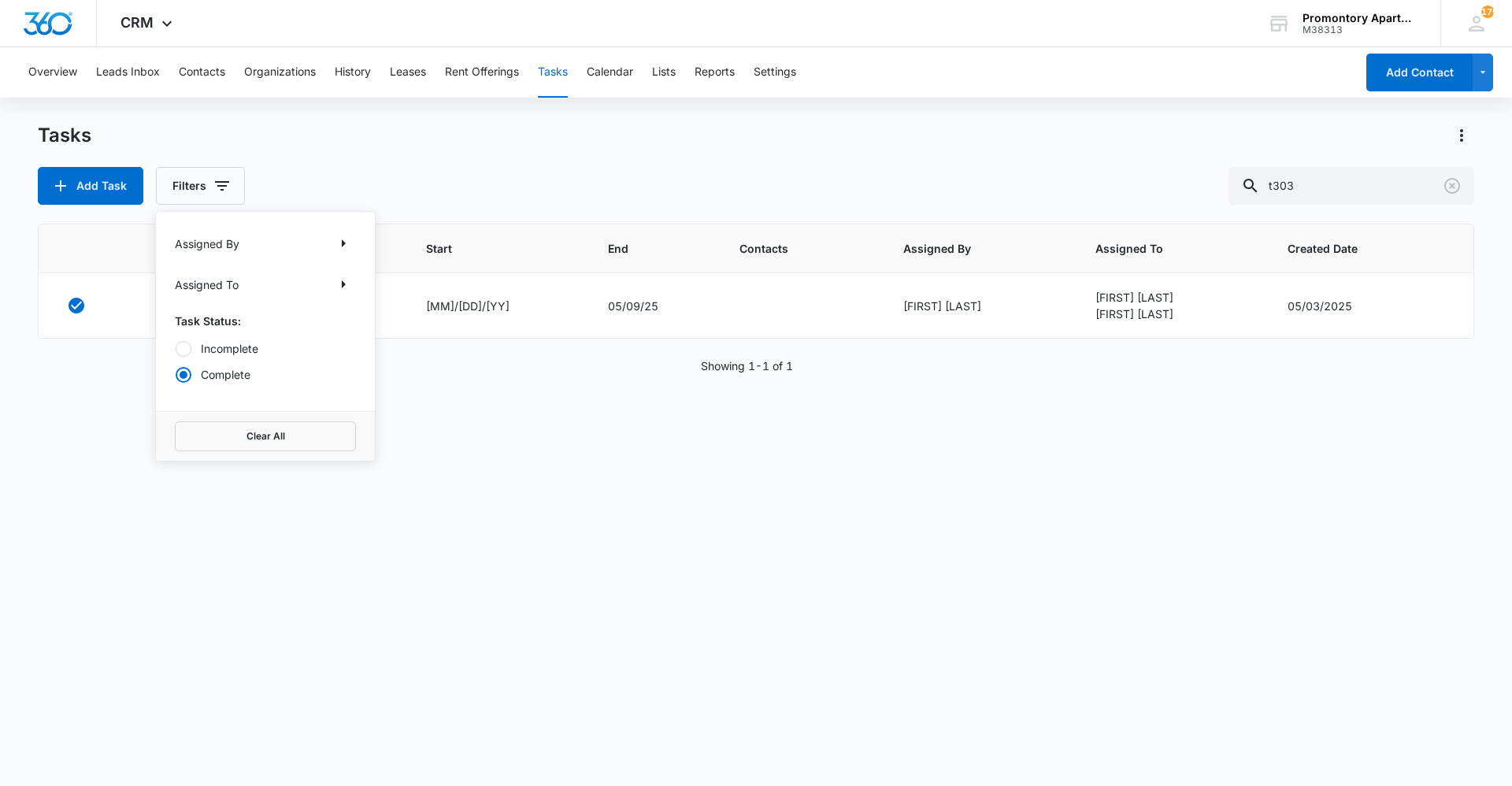 click on "Task Start End Contacts Assigned By Assigned To Created Date (Unit #T303) Work Order  05/05/25 05/09/25 Sydnee Young Freddie Sepeda Freddie Sepeda 05/03/2025 Showing   1-1   of   1" at bounding box center [756, 495] 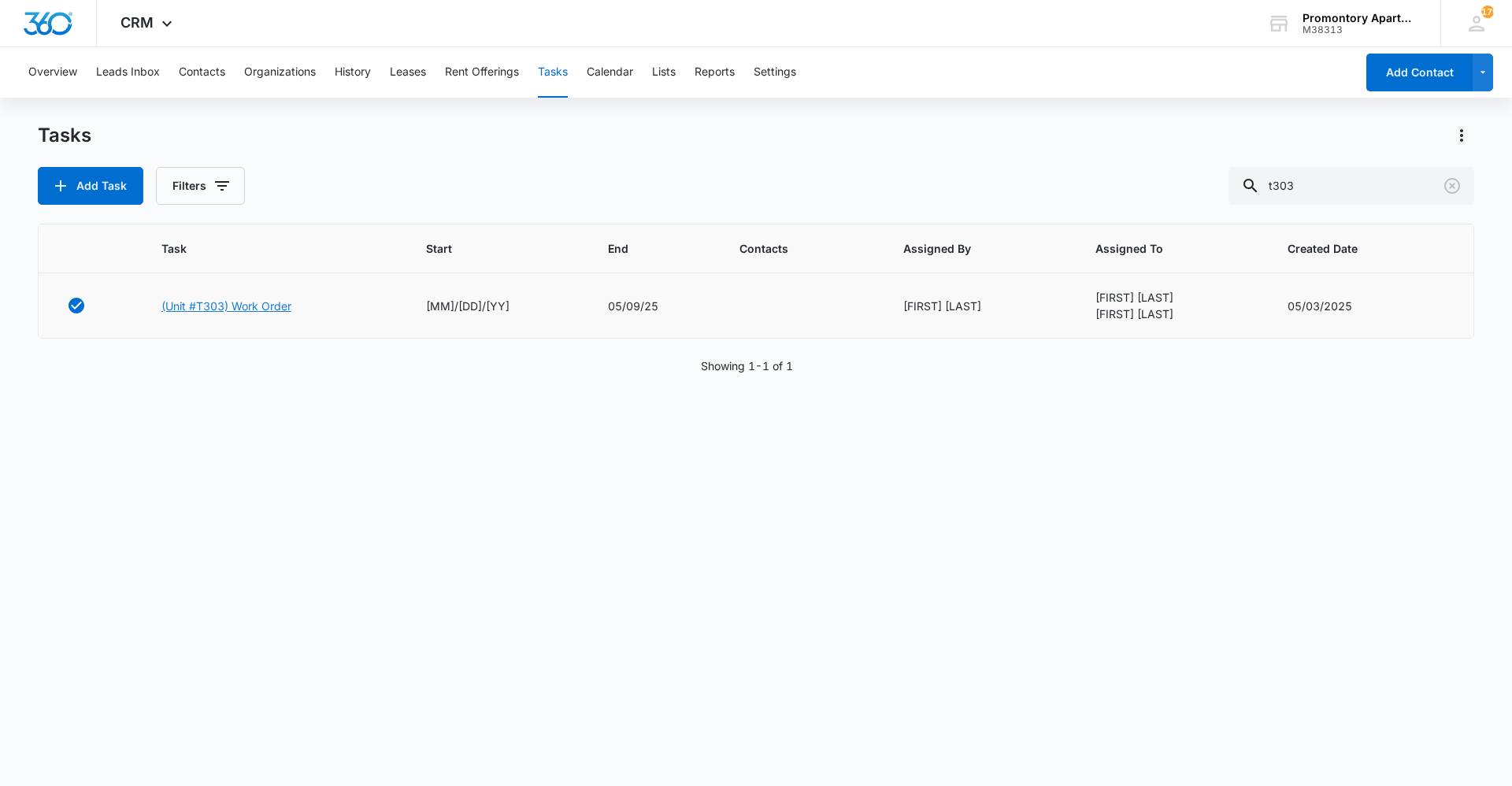click on "(Unit #T303) Work Order" at bounding box center (226, 306) 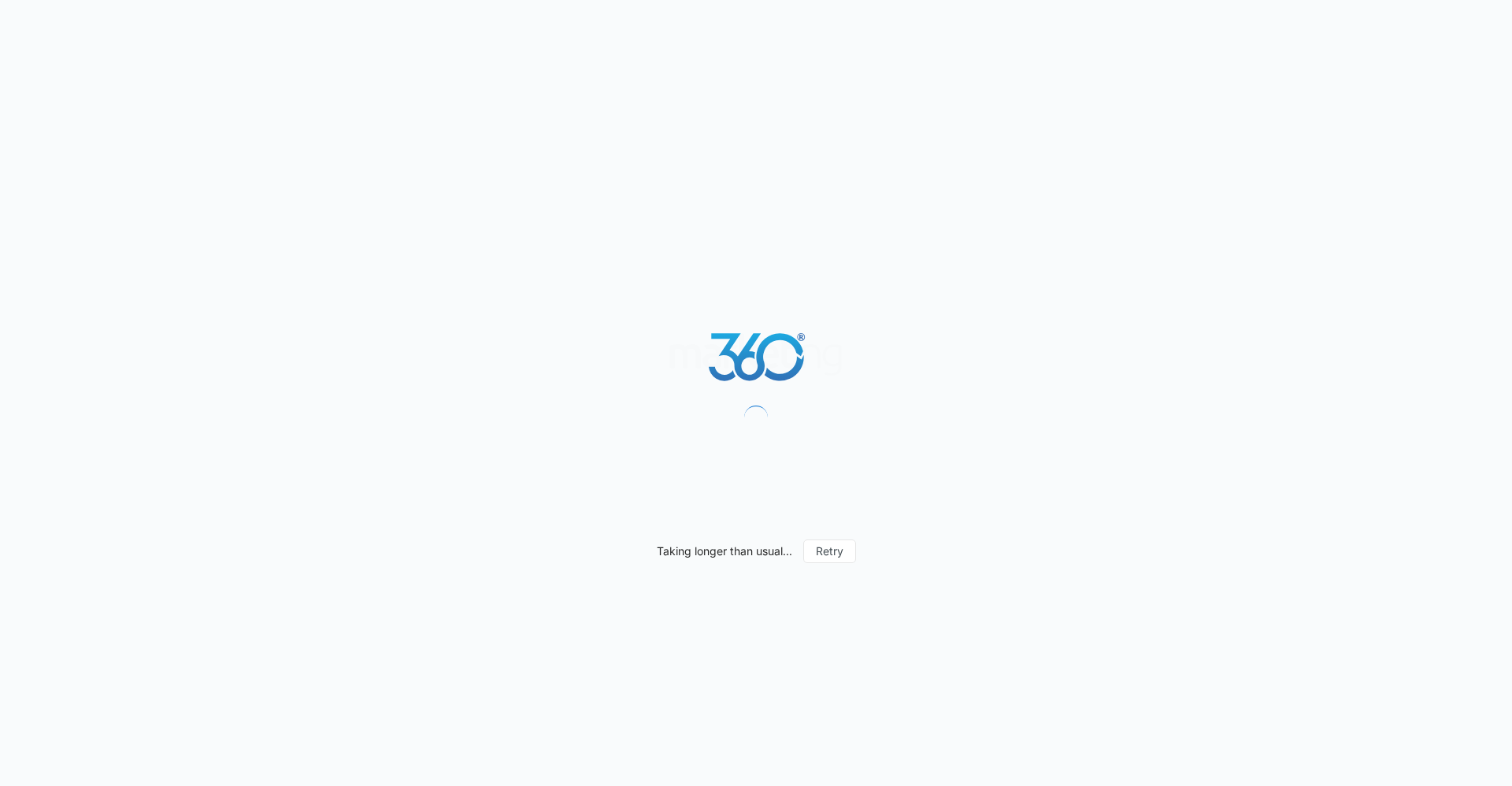 scroll, scrollTop: 0, scrollLeft: 0, axis: both 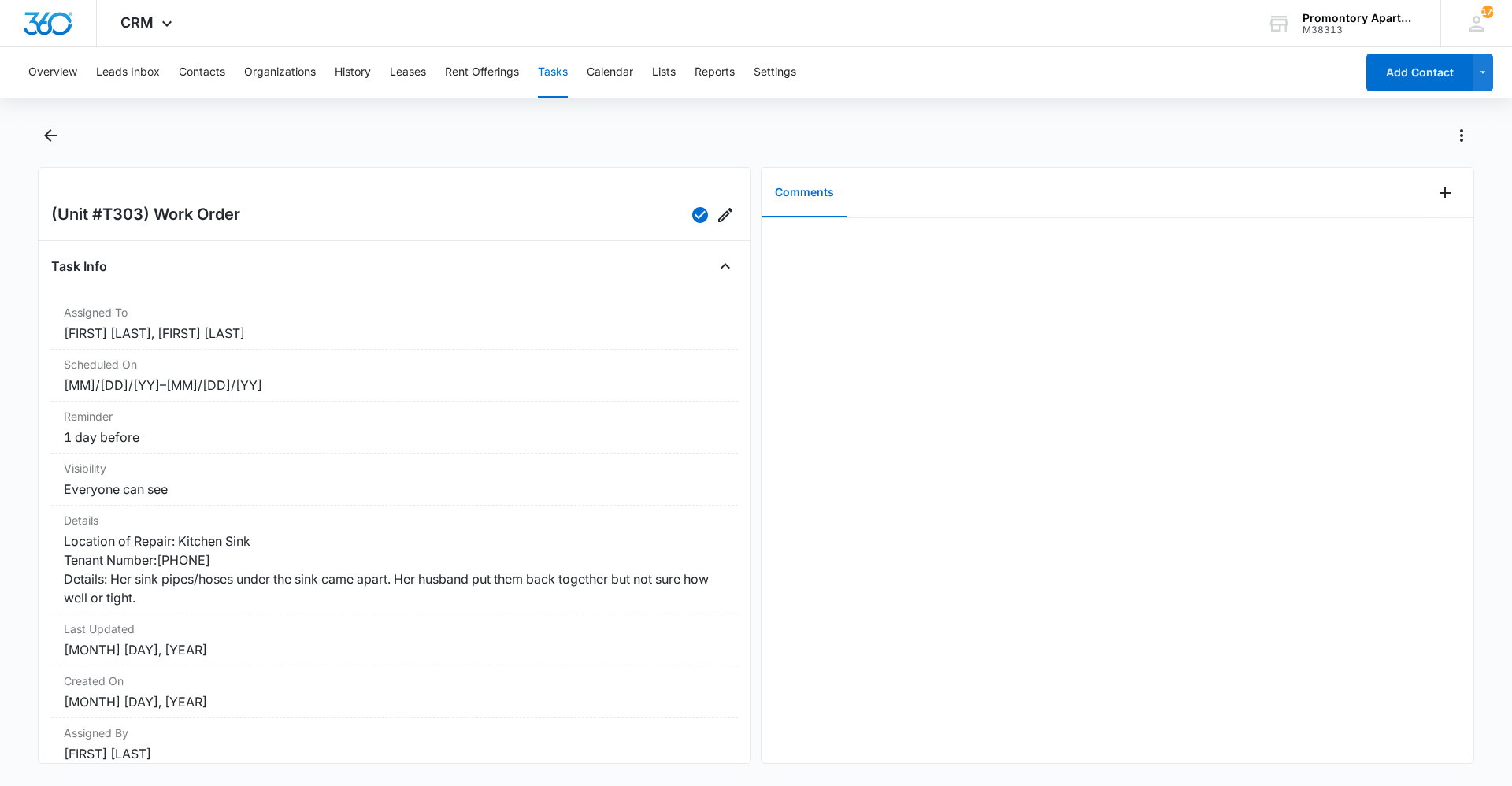 click at bounding box center (773, 135) 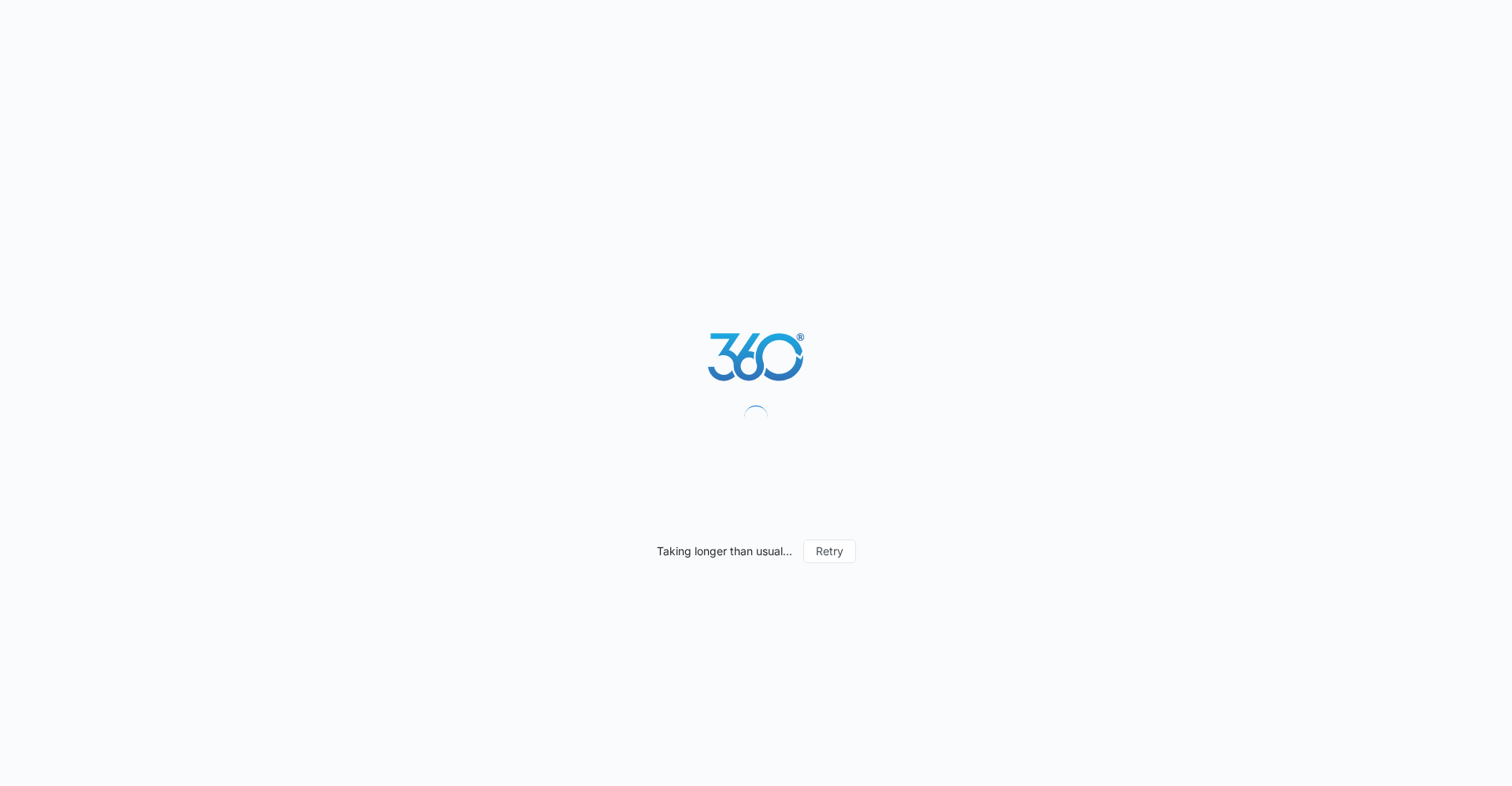 scroll, scrollTop: 0, scrollLeft: 0, axis: both 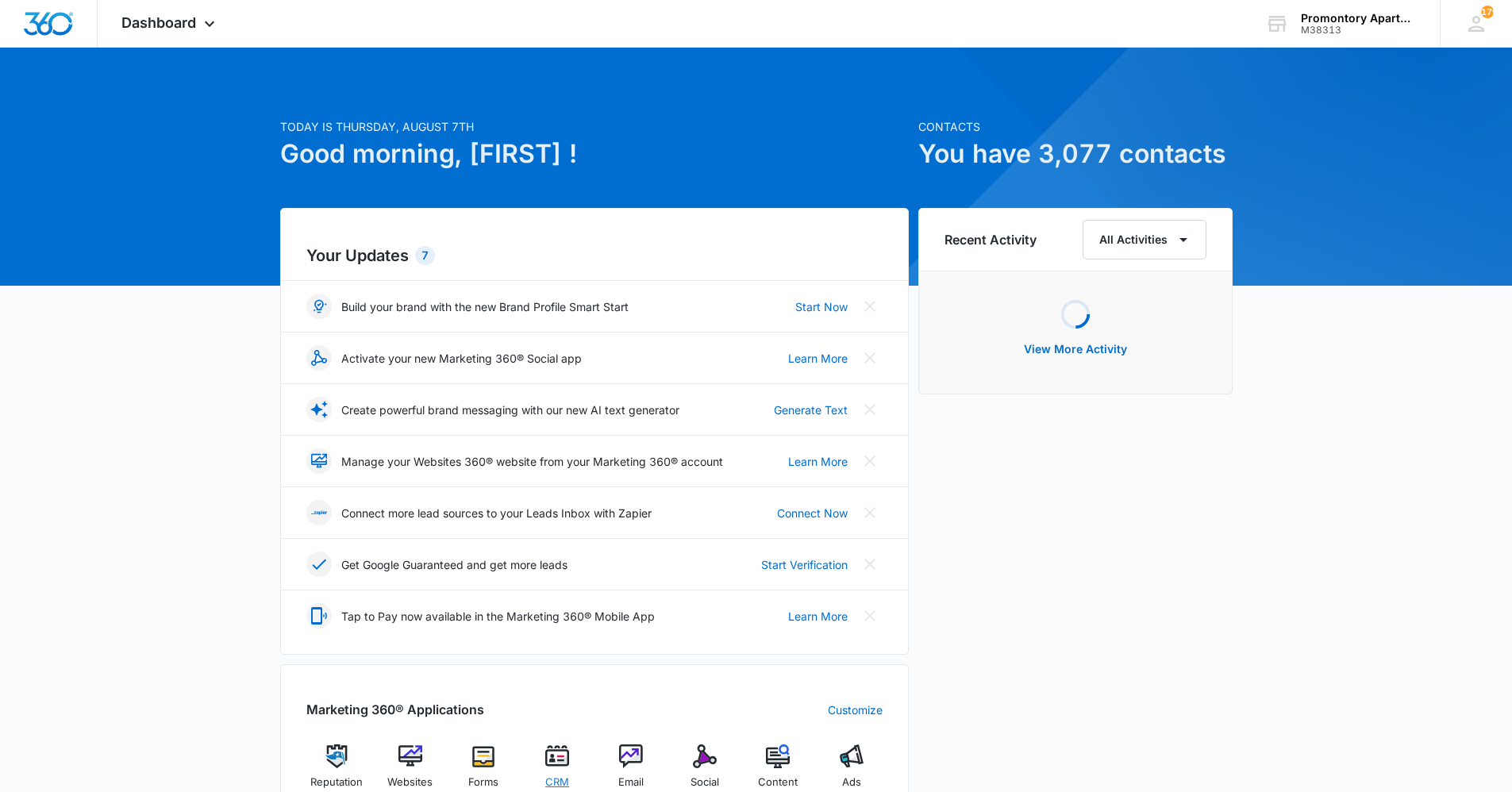 click at bounding box center (557, 756) 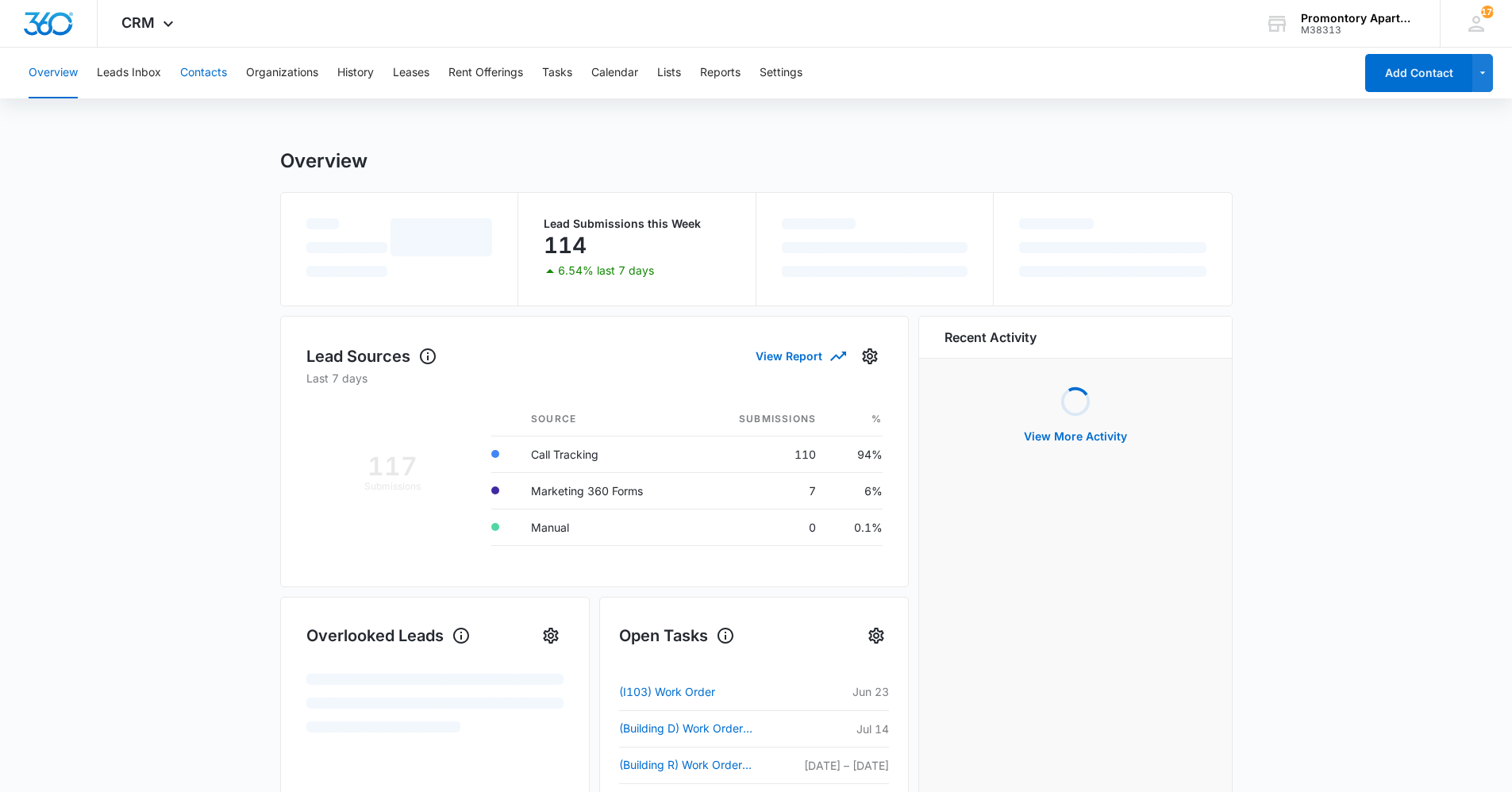 click on "Contacts" at bounding box center (203, 73) 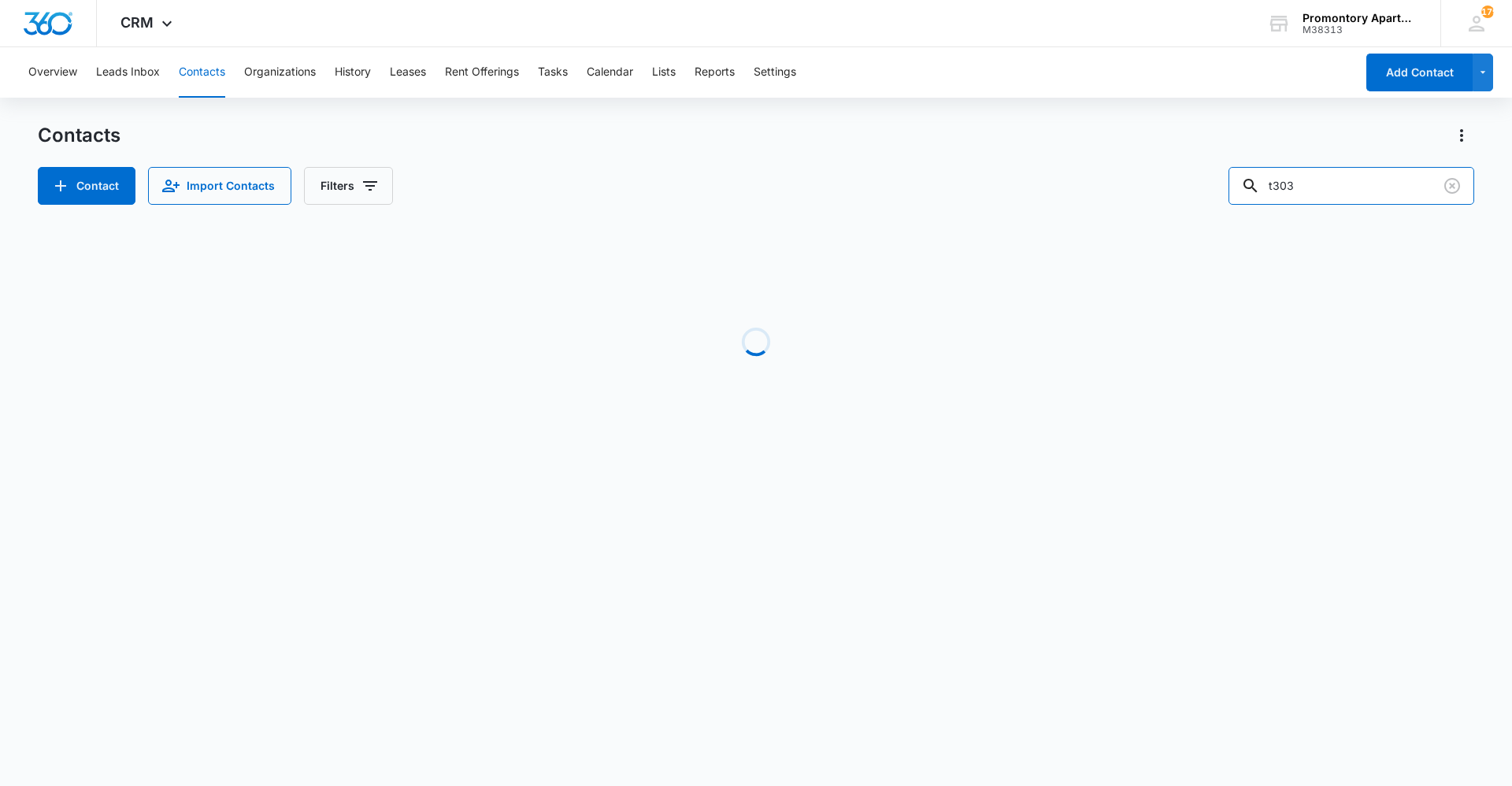 drag, startPoint x: 1354, startPoint y: 191, endPoint x: 1034, endPoint y: 202, distance: 320.189 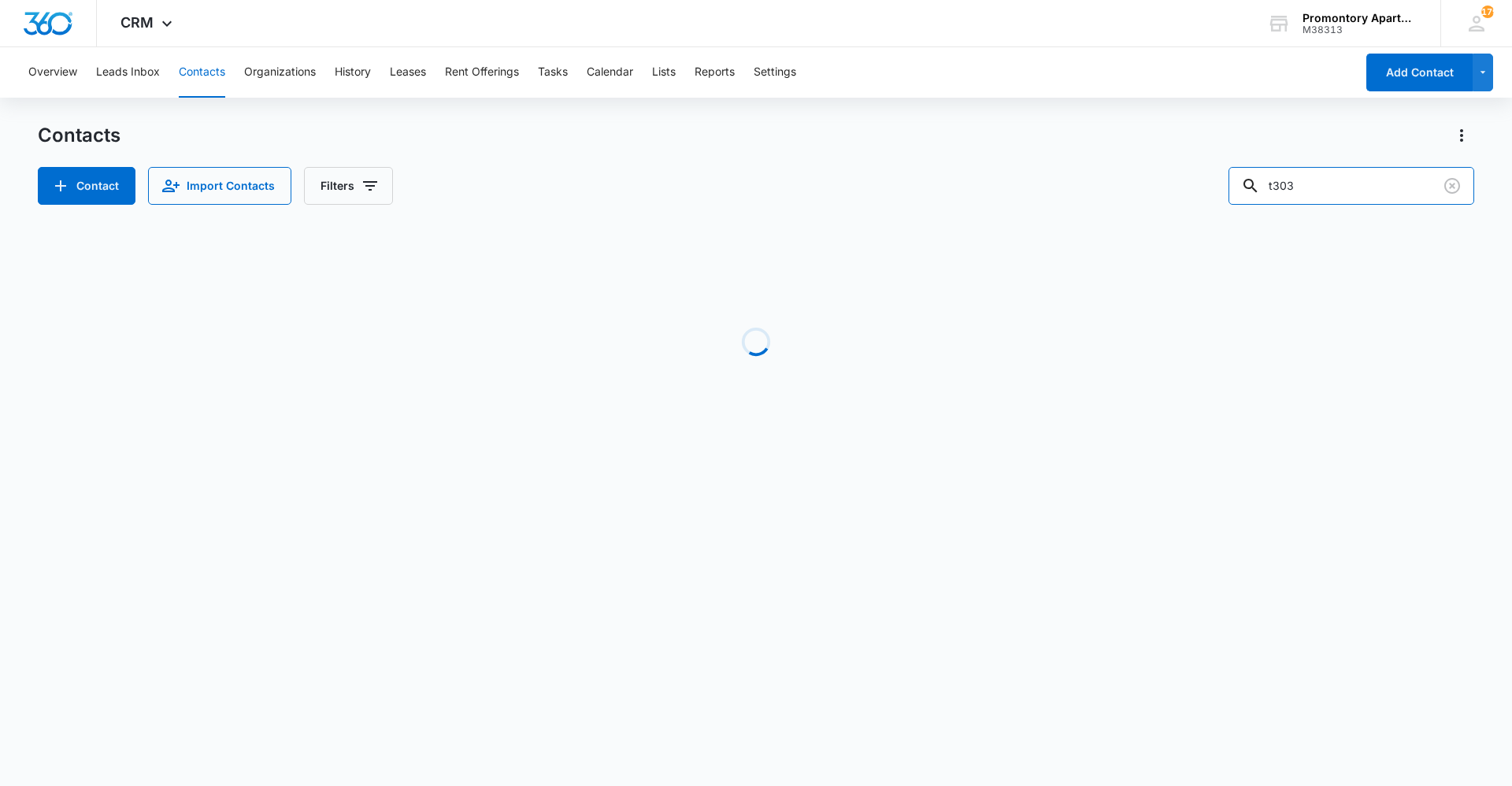 click on "Contacts Contact Import Contacts Filters t303 Loading No Results" at bounding box center (756, 301) 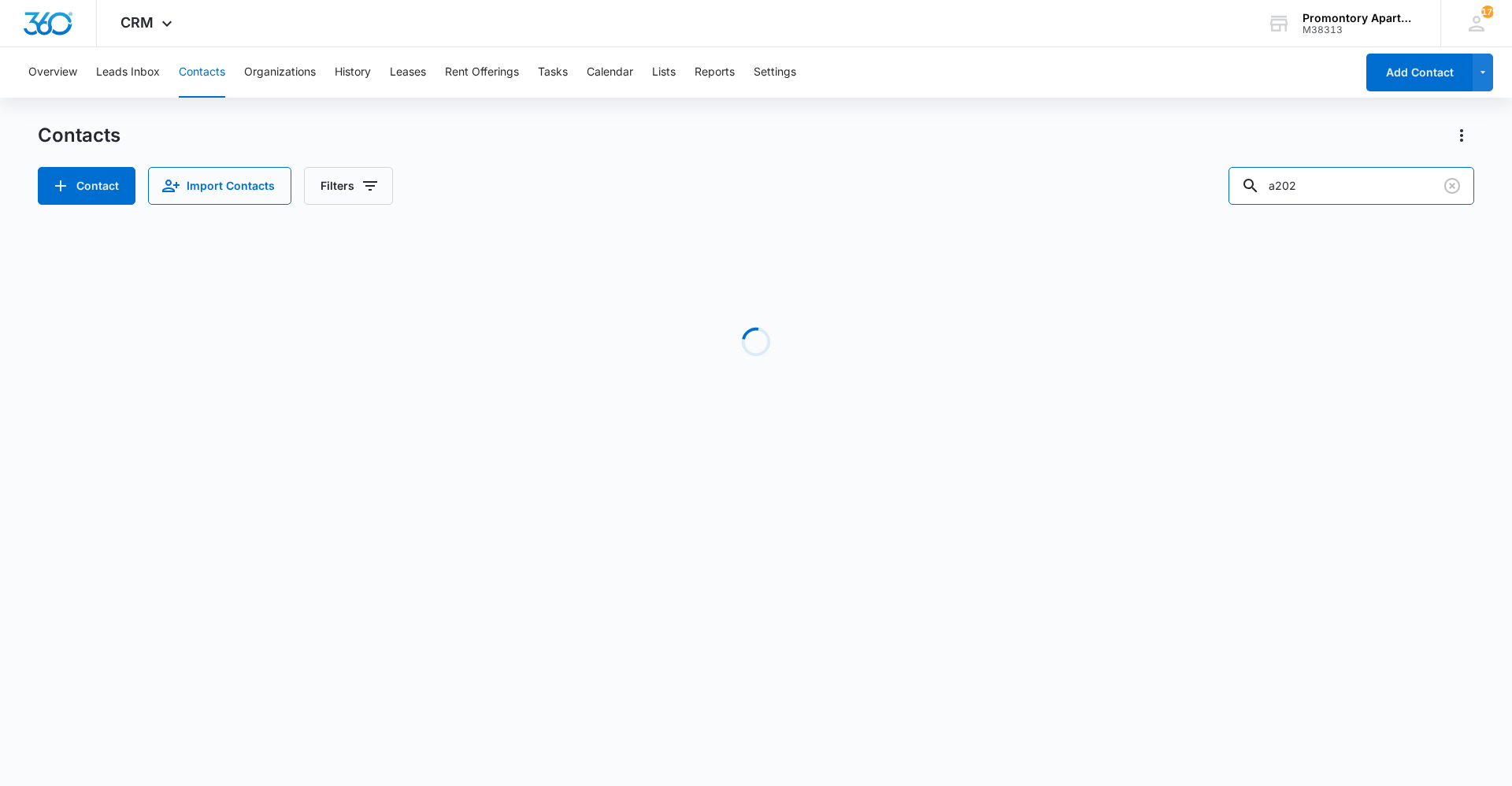 type on "a202" 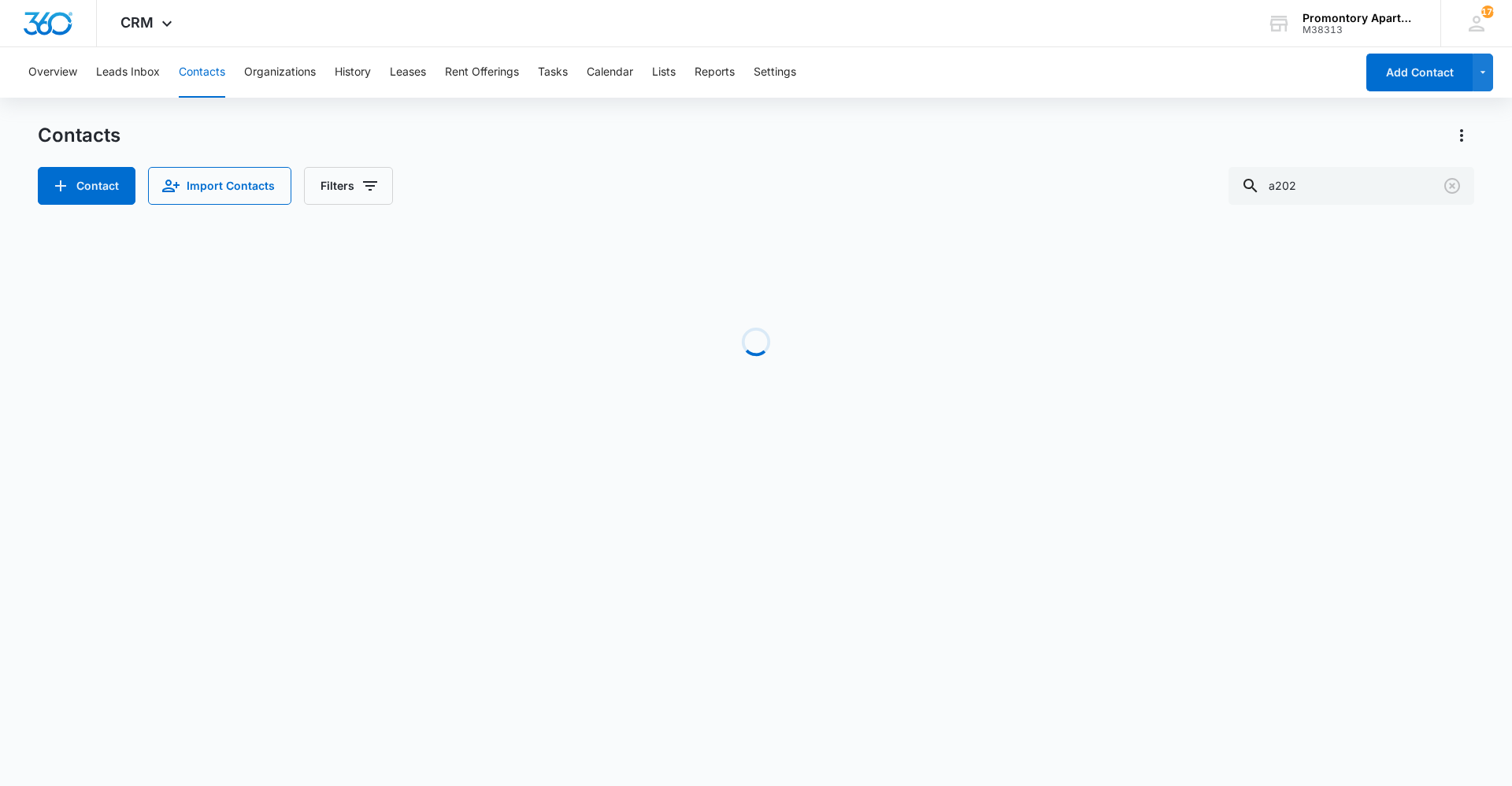 click on "Contacts" at bounding box center [756, 135] 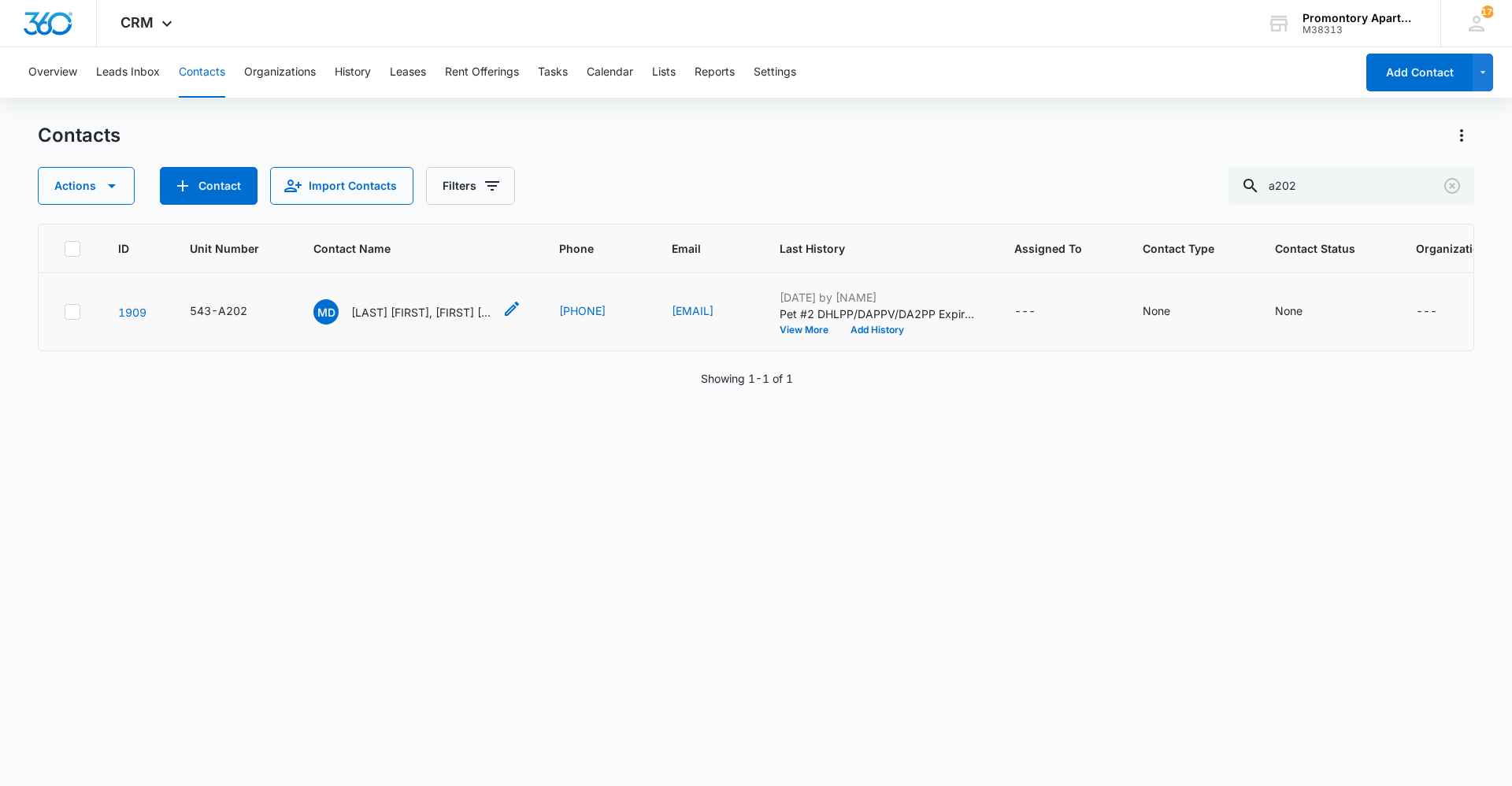 click on "Madison Delaney, Ethan Johnson" at bounding box center [422, 312] 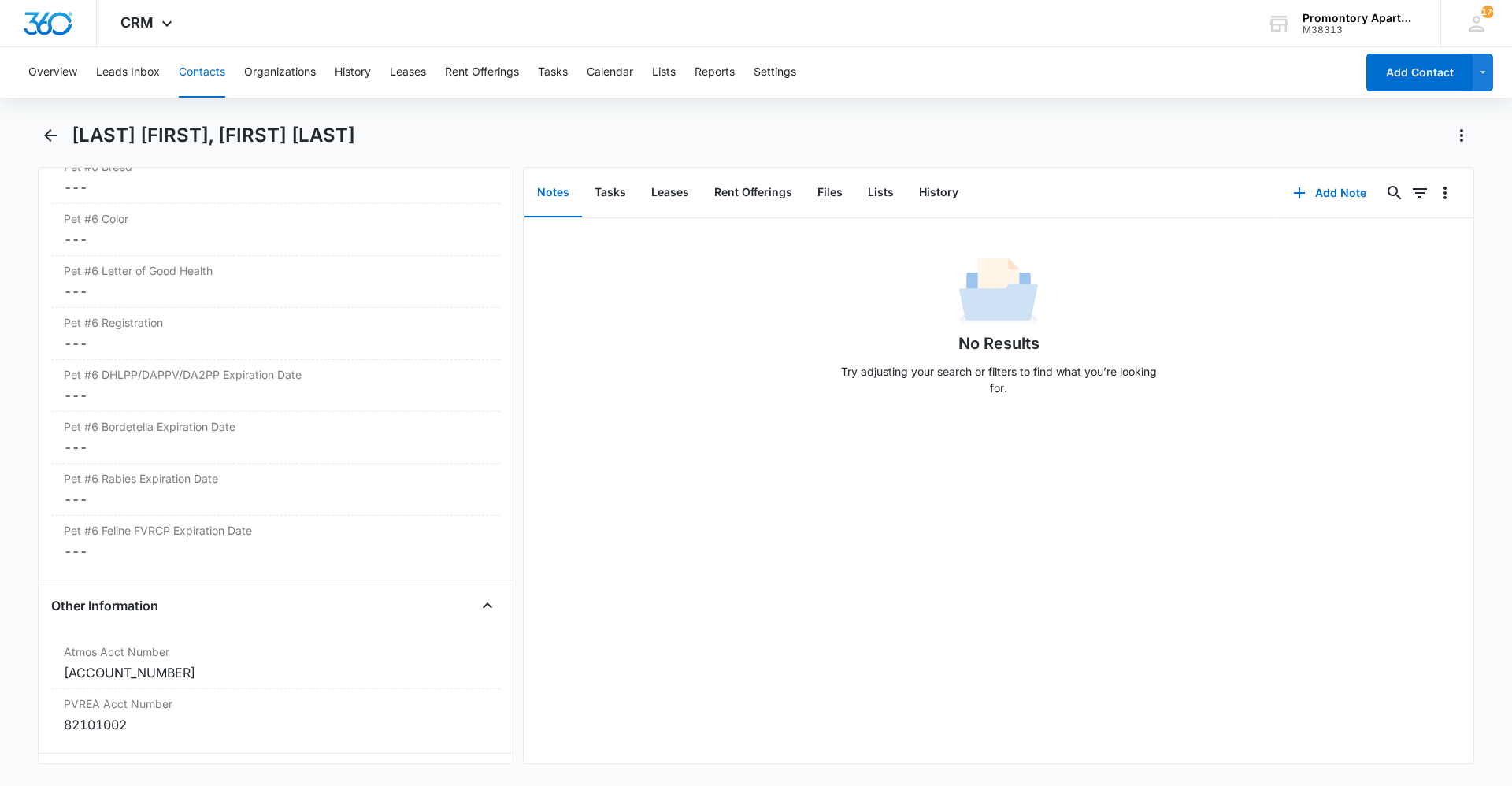 scroll, scrollTop: 5531, scrollLeft: 0, axis: vertical 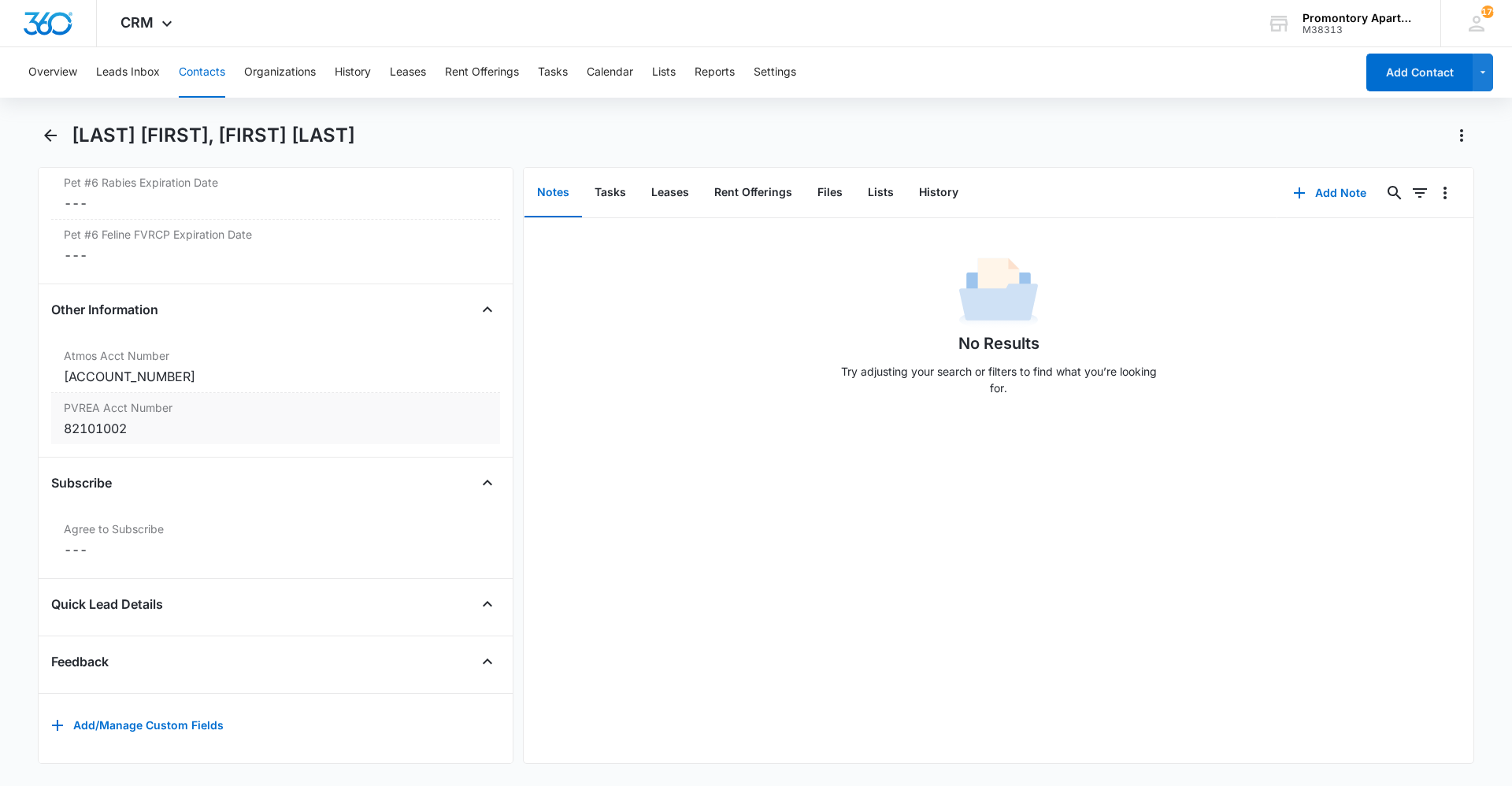 click on "82101002" at bounding box center [276, 428] 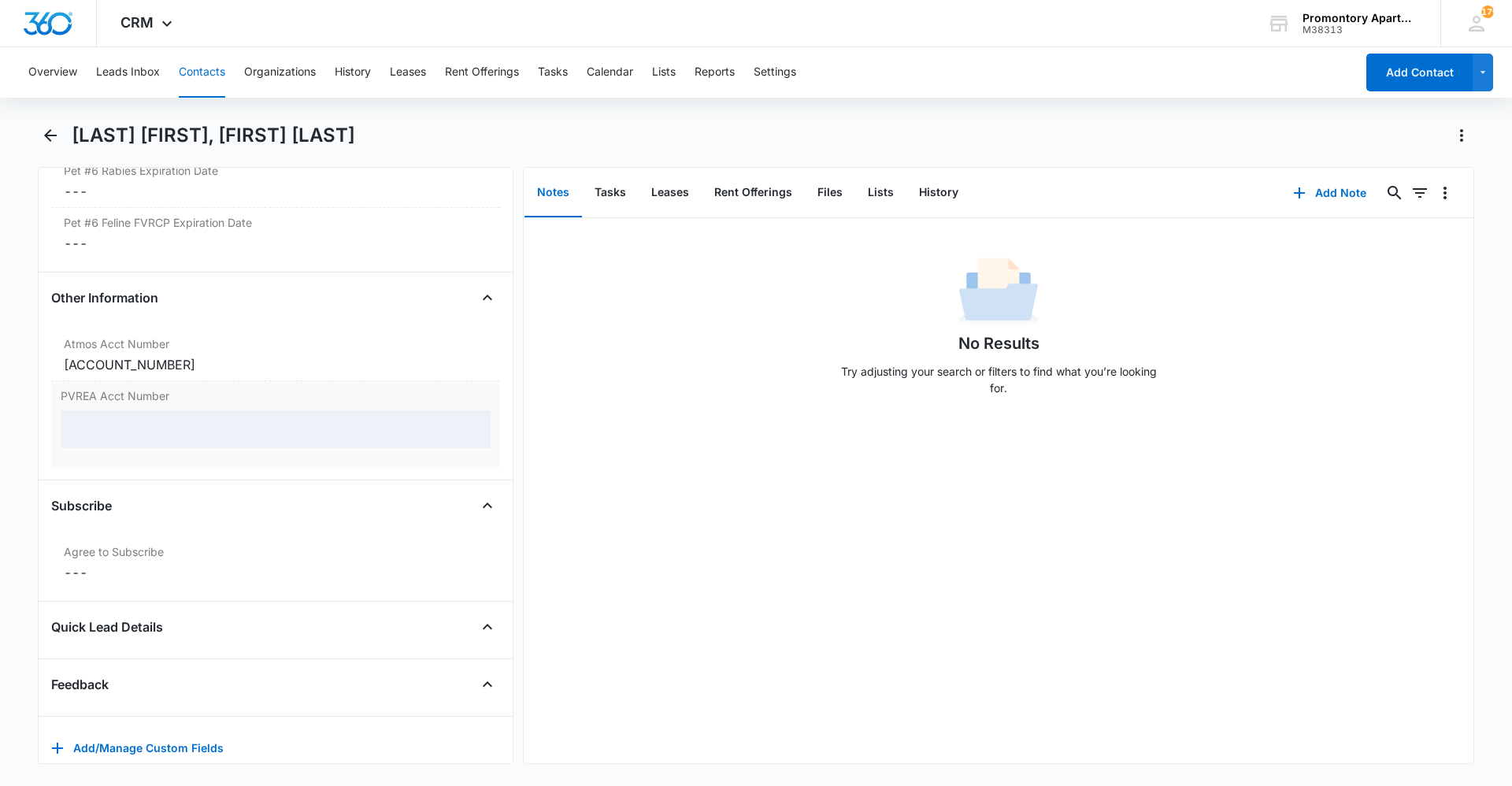 scroll, scrollTop: 5531, scrollLeft: 0, axis: vertical 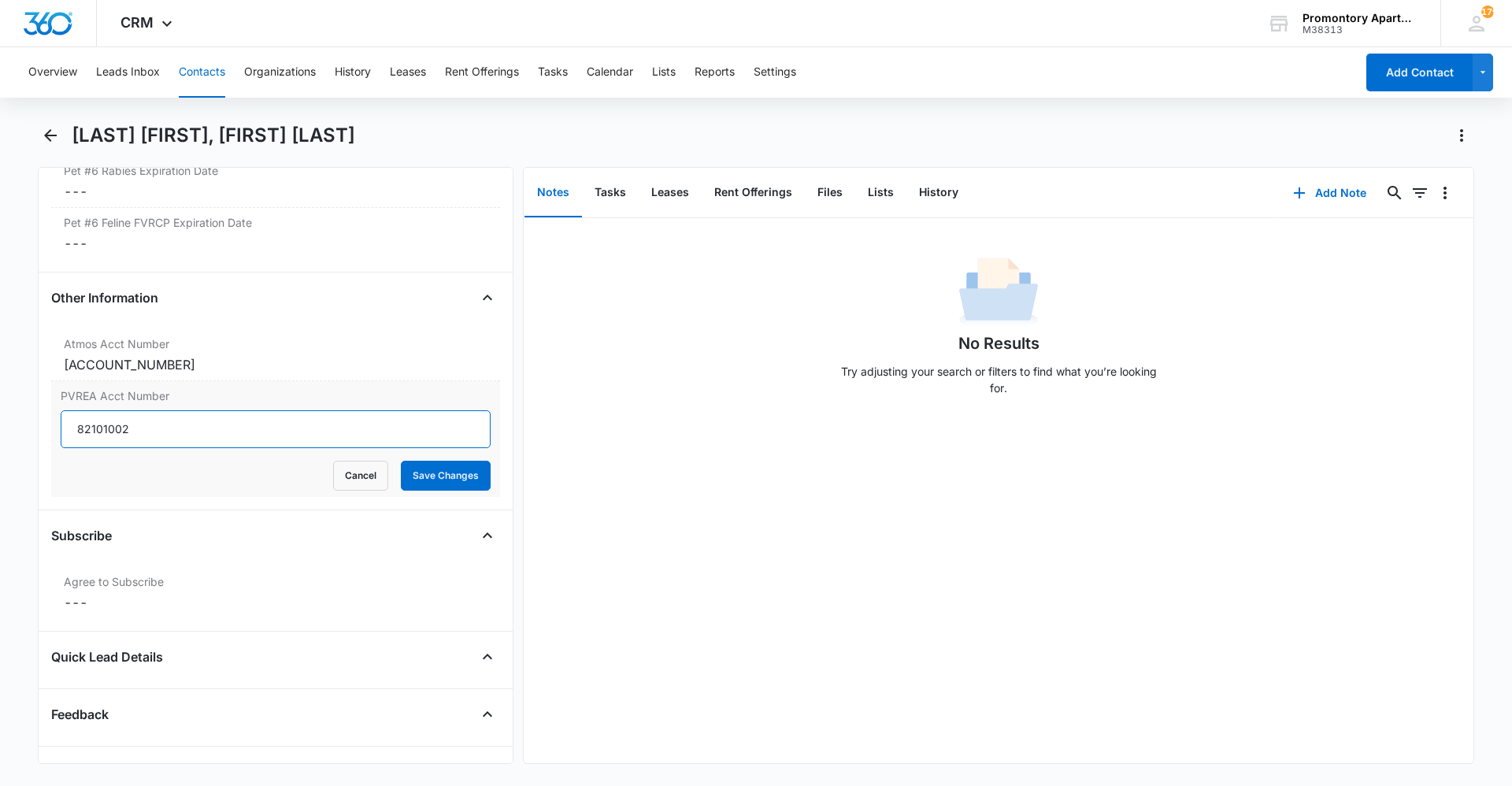 click on "82101002" at bounding box center (276, 429) 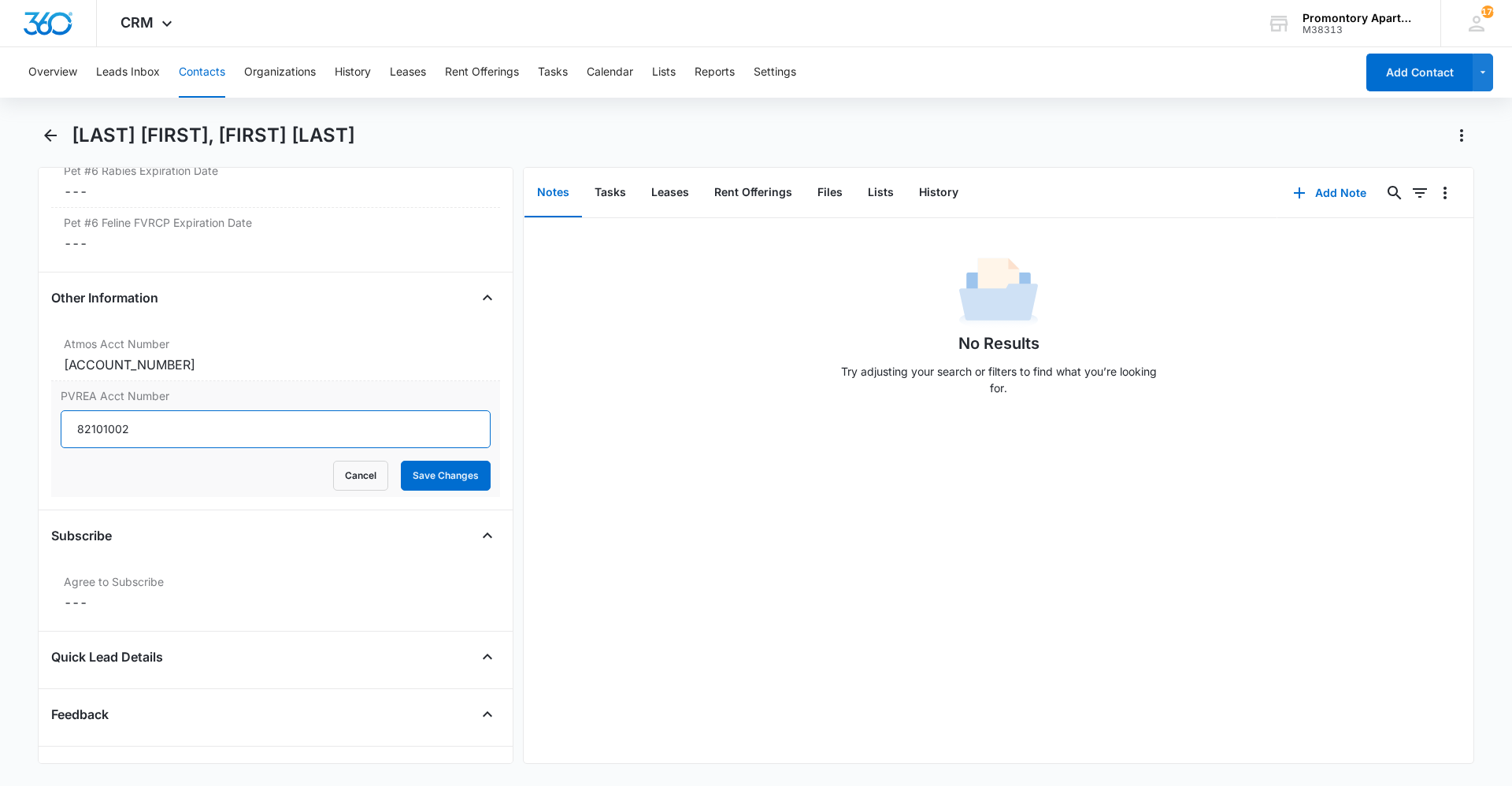 click on "82101002" at bounding box center [276, 429] 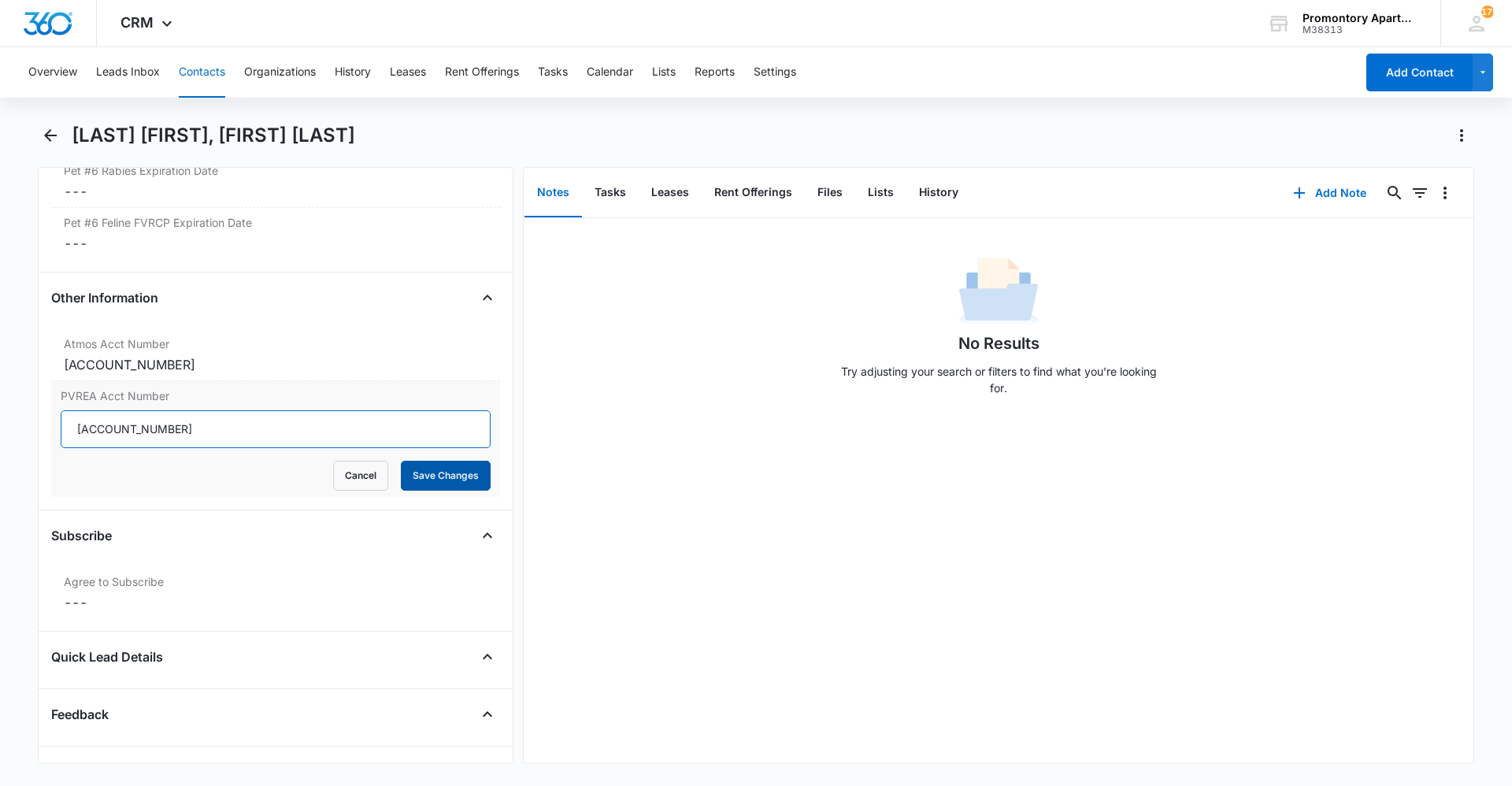 type on "82101004" 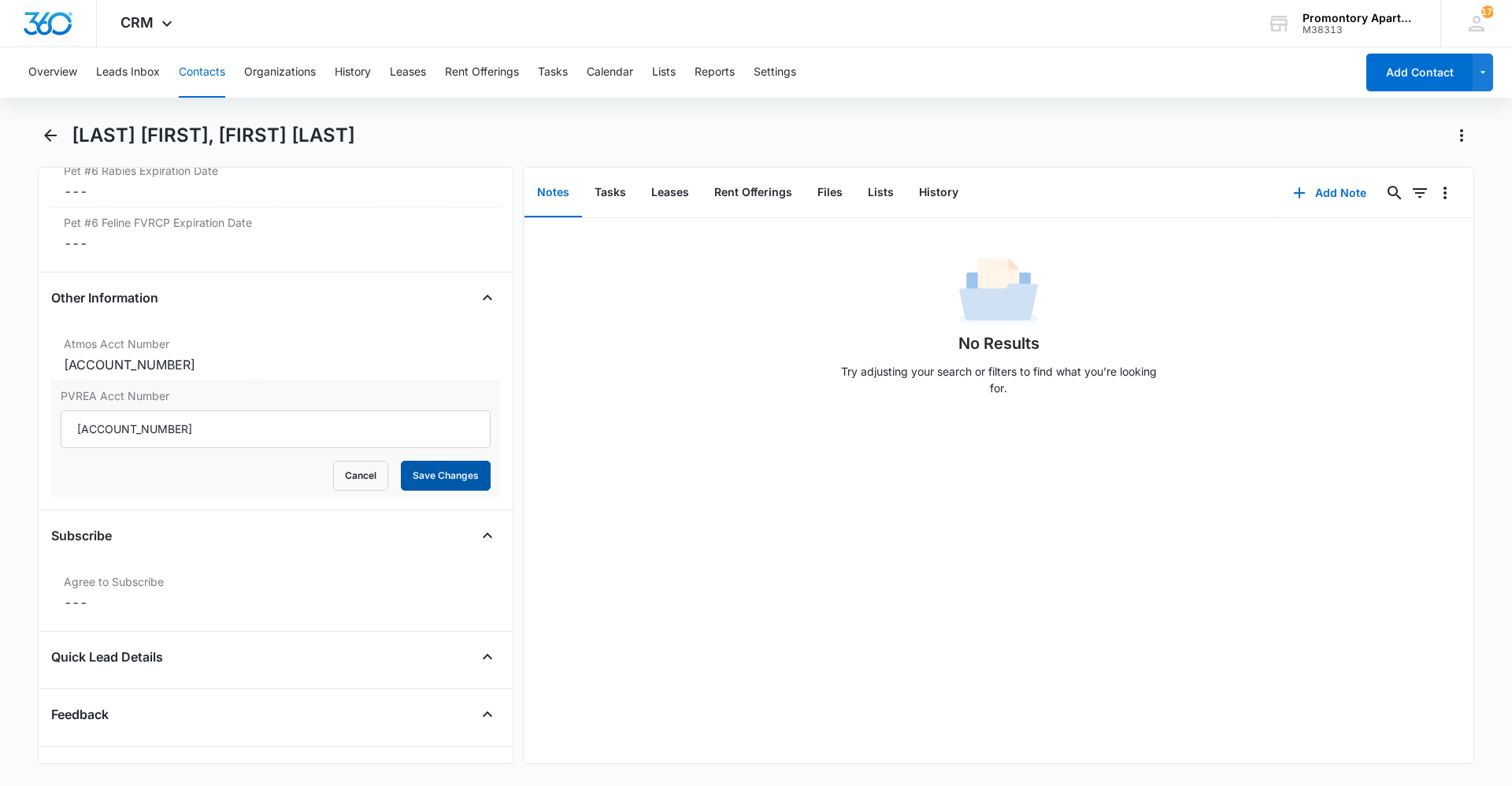 click on "Save Changes" at bounding box center (446, 476) 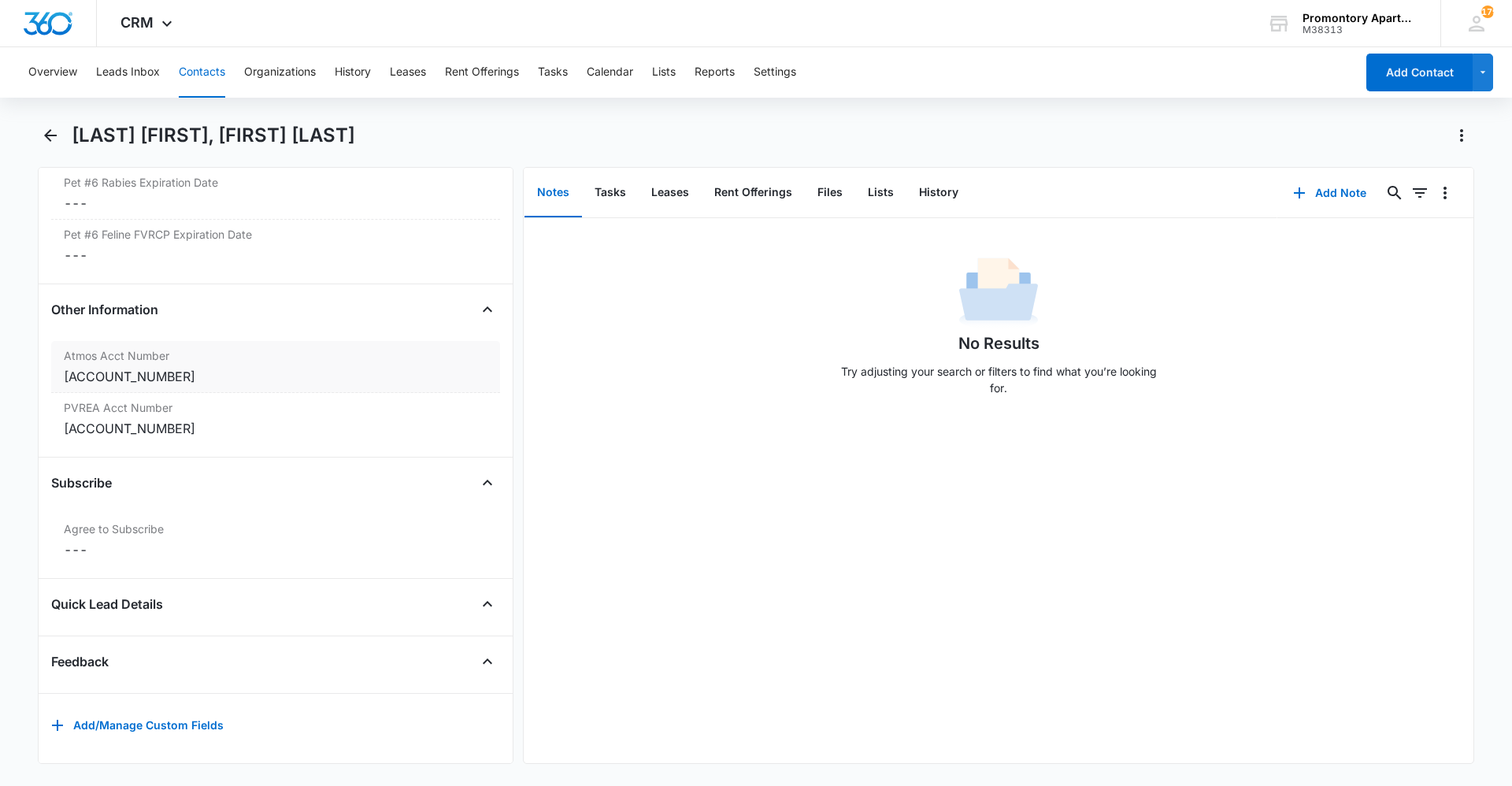 click on "3064436258" at bounding box center (276, 376) 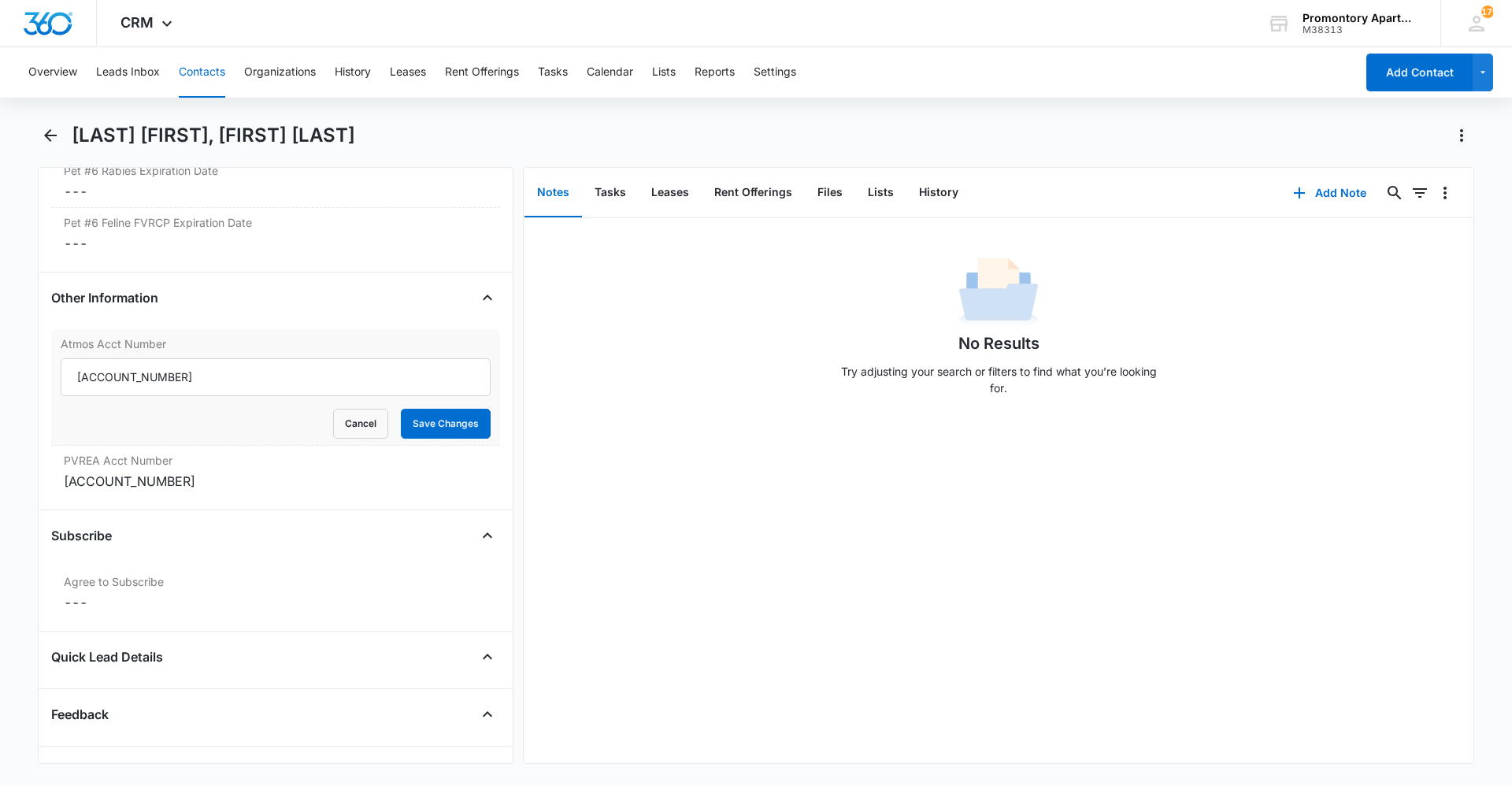 click on "CRM Apps Reputation Websites Forms CRM Email Social Content Ads Intelligence Files Brand Settings Promontory Apartments M38313 Your Accounts View All 179 MA Marta  Aleman promontorymanager@vintage-corp.com My Profile 179 Notifications Support Logout Terms & Conditions   •   Privacy Policy Overview Leads Inbox Contacts Organizations History Leases Rent Offerings Tasks Calendar Lists Reports Settings Add Contact  Madison Delaney, Ethan Johnson Remove  Madison Delaney, Ethan Johnson Contact Info Name Cancel Save Changes  Madison Delaney, Ethan Johnson Phone Cancel Save Changes (970) 617-3560 Email Cancel Save Changes delaney9madison@icloud.com Organization Cancel Save Changes --- Address Cancel Save Changes --- Details Source Cancel Save Changes Default Contact Type Cancel Save Changes None Contact Status Cancel Save Changes None Assigned To Cancel Save Changes --- Tags Cancel Save Changes --- Next Contact Date Cancel Save Changes --- Color Tag Current Color: Cancel Save Changes Payments ID ID 1909 Created A" at bounding box center (756, 393) 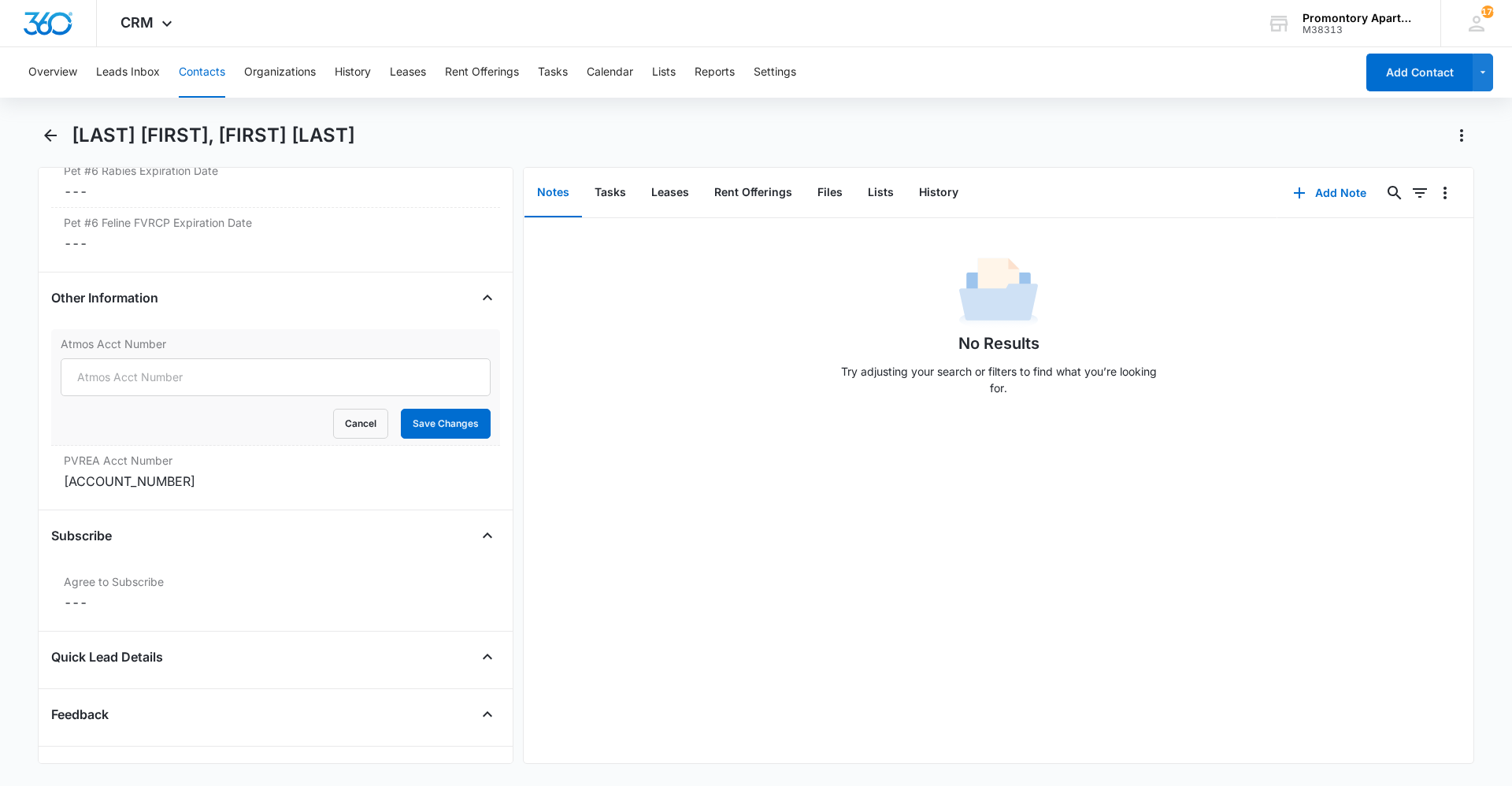 type 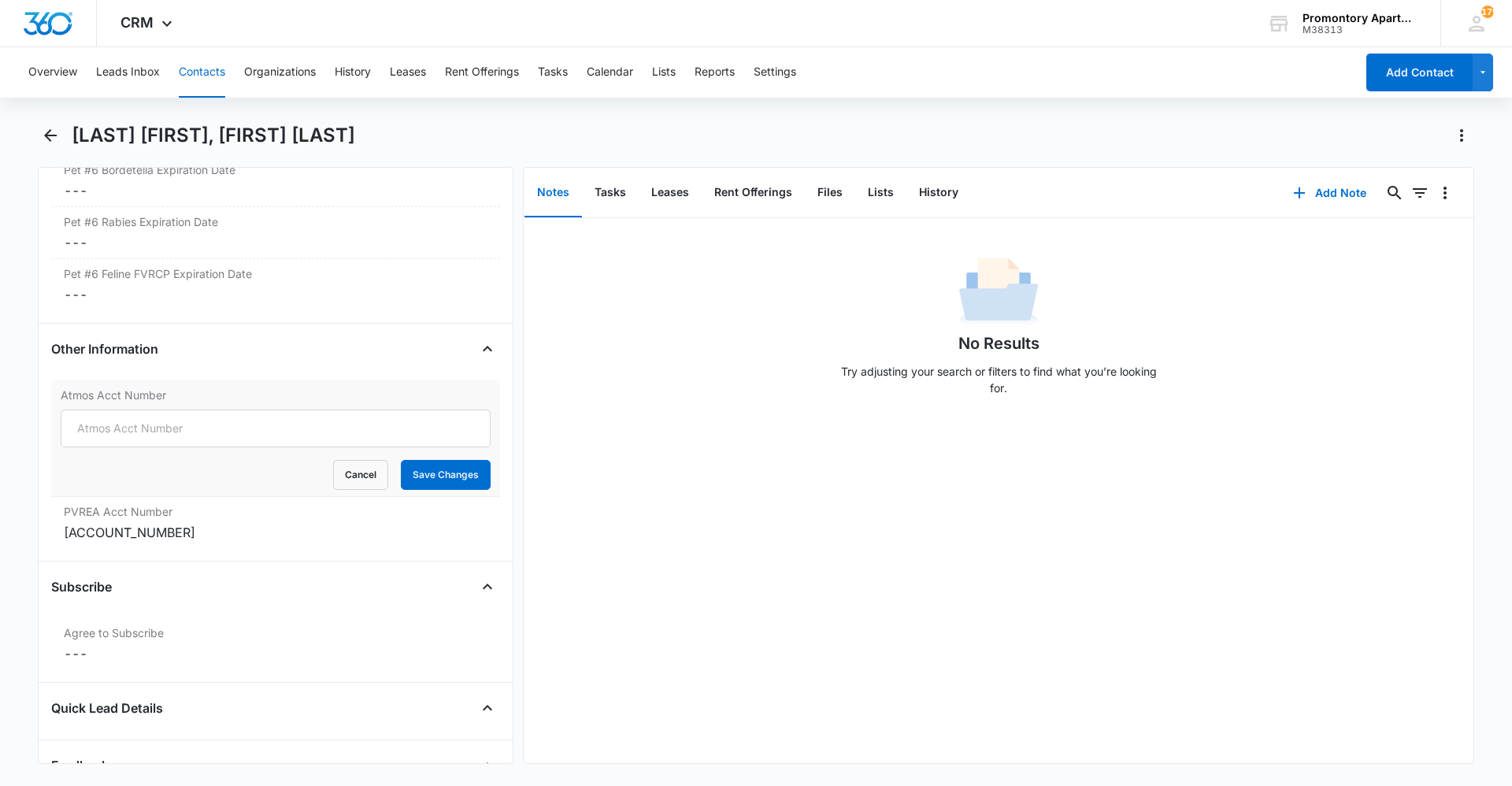 scroll, scrollTop: 5452, scrollLeft: 0, axis: vertical 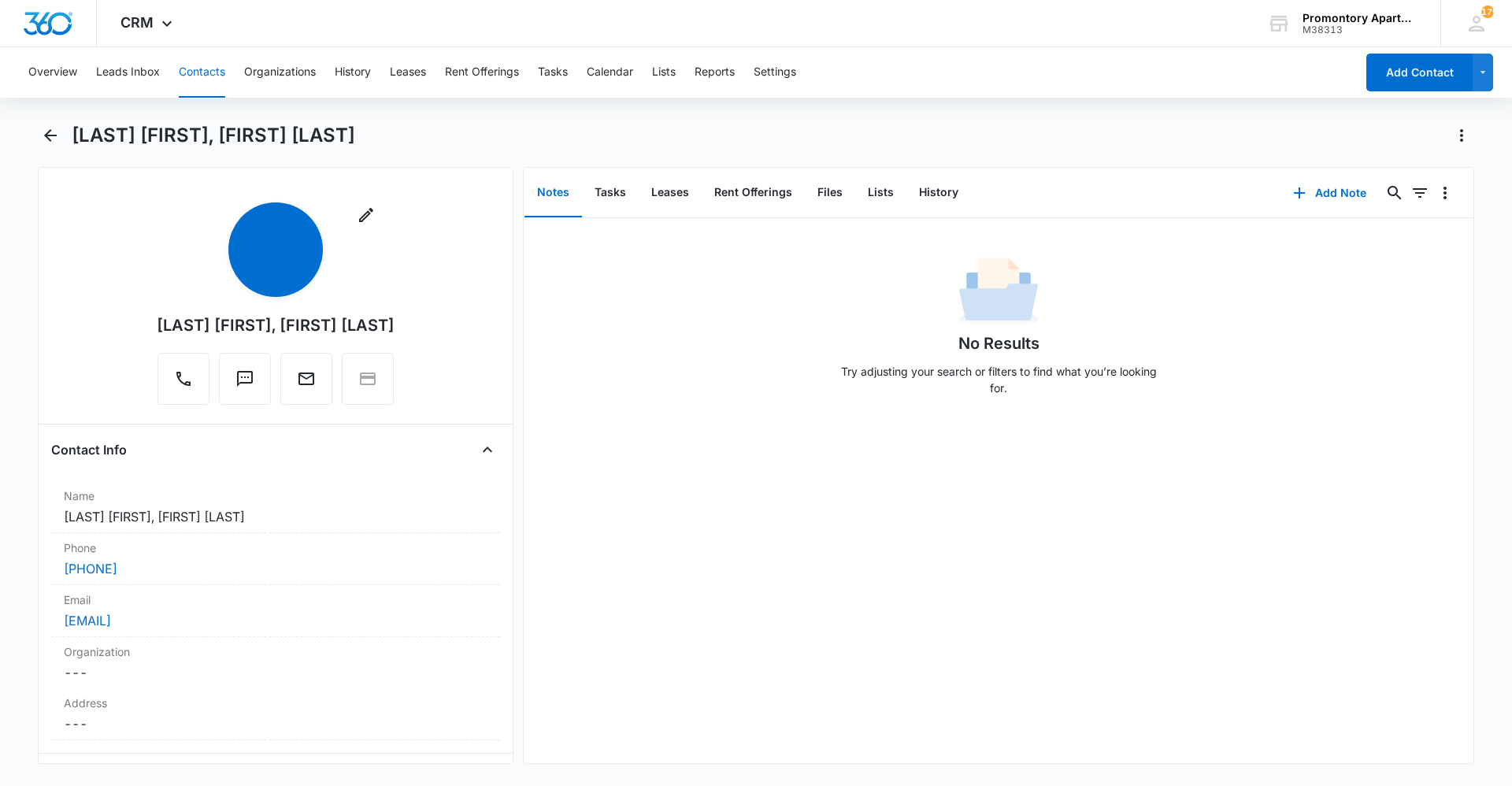 drag, startPoint x: 1511, startPoint y: 522, endPoint x: 1497, endPoint y: 530, distance: 16.12452 